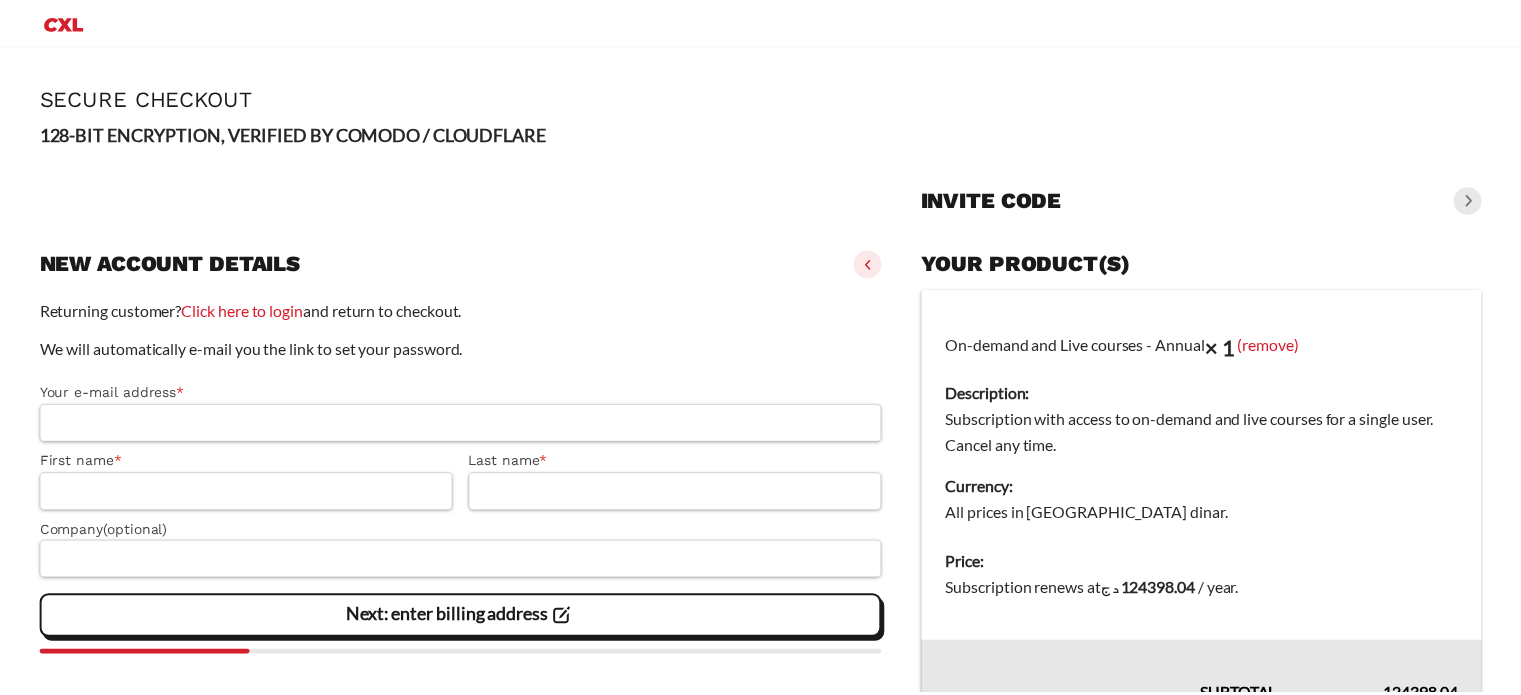 scroll, scrollTop: 0, scrollLeft: 0, axis: both 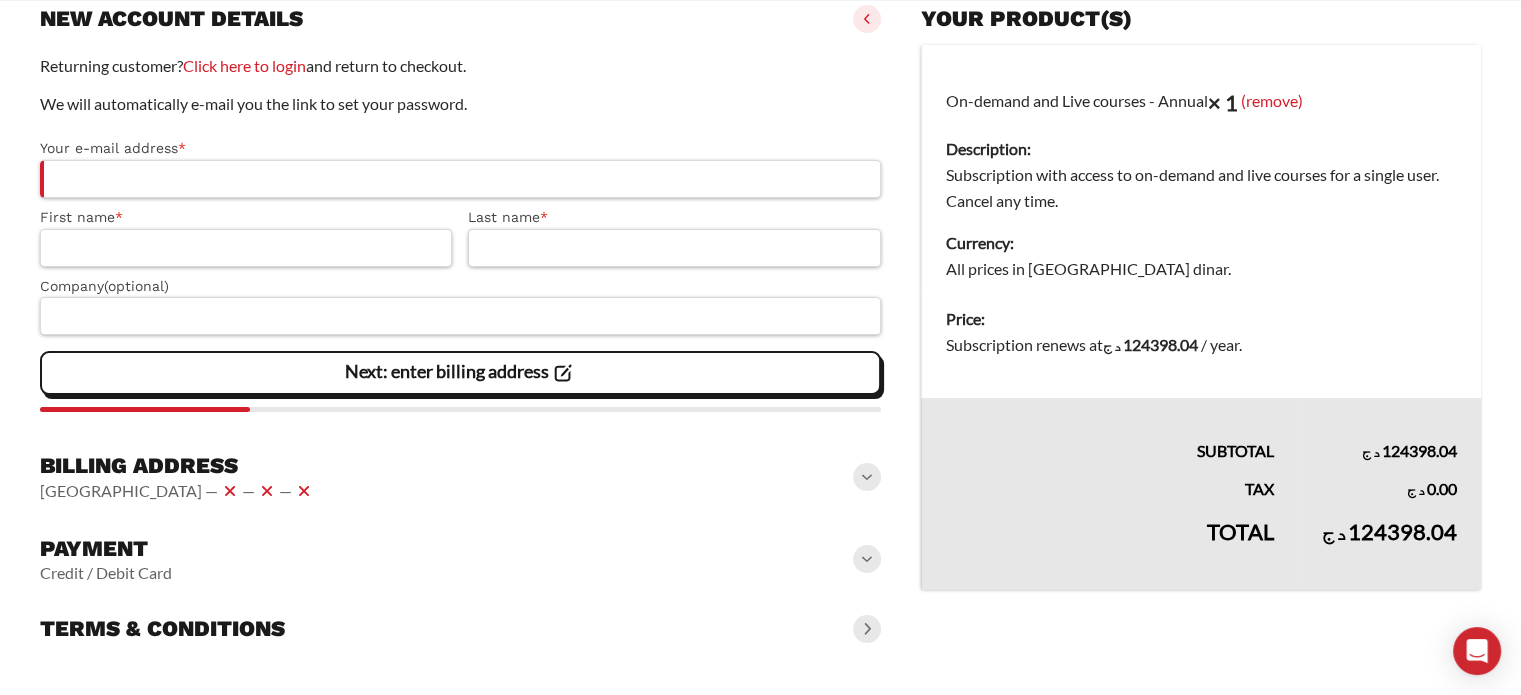 click 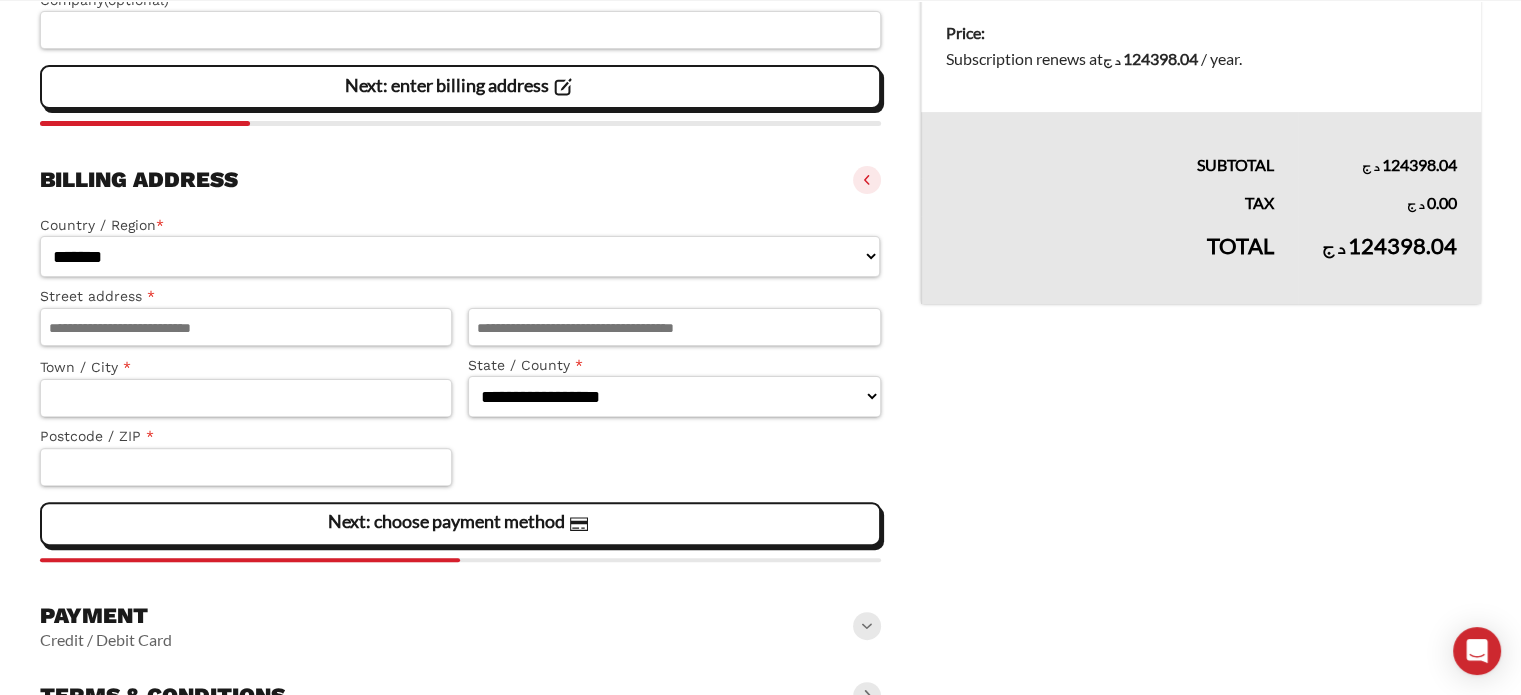scroll, scrollTop: 576, scrollLeft: 0, axis: vertical 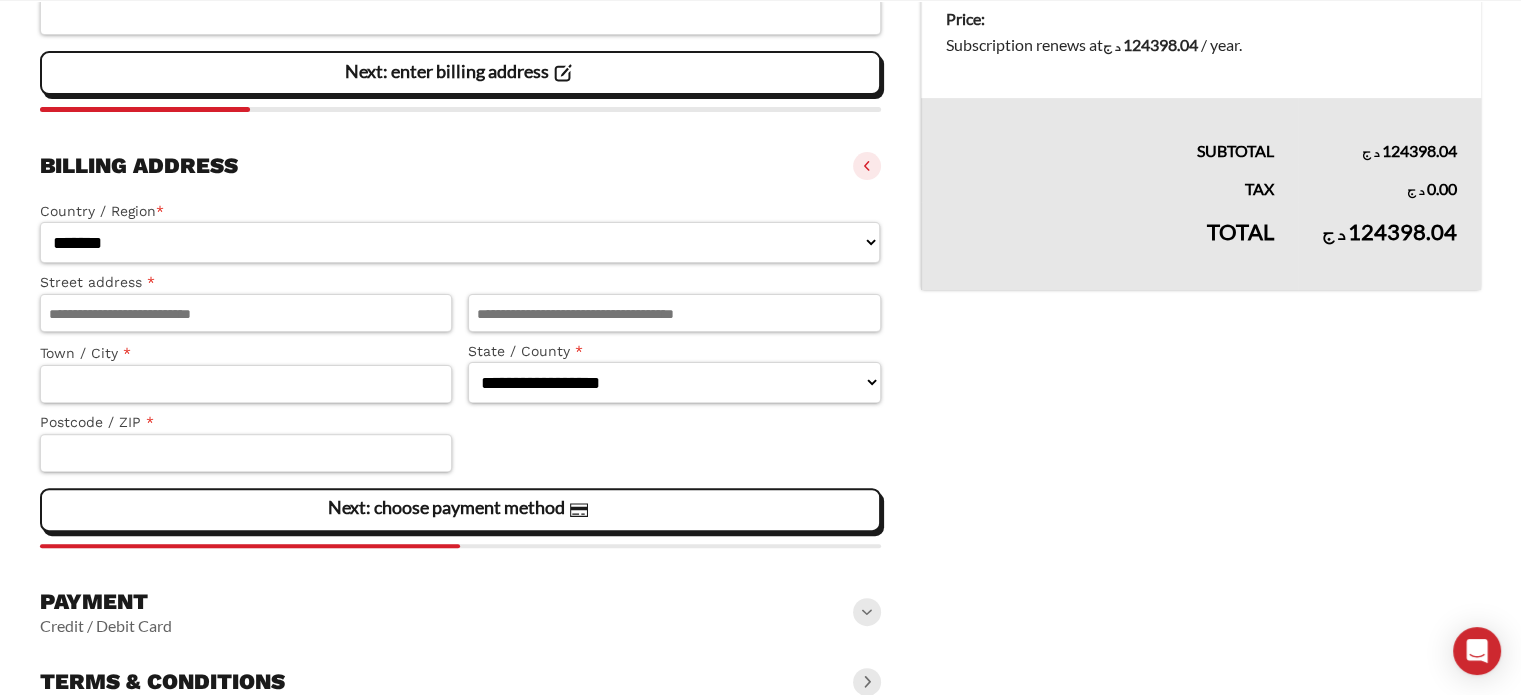 click 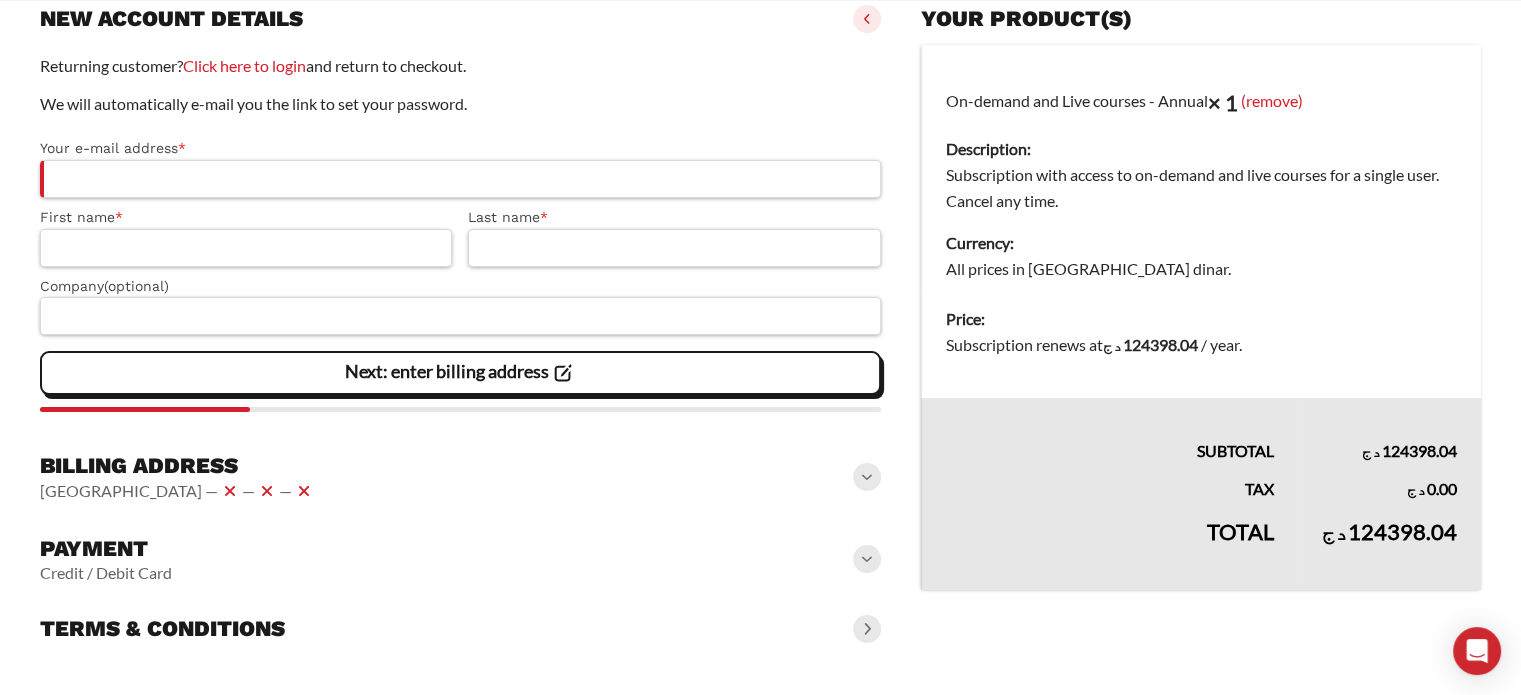 click at bounding box center (867, 559) 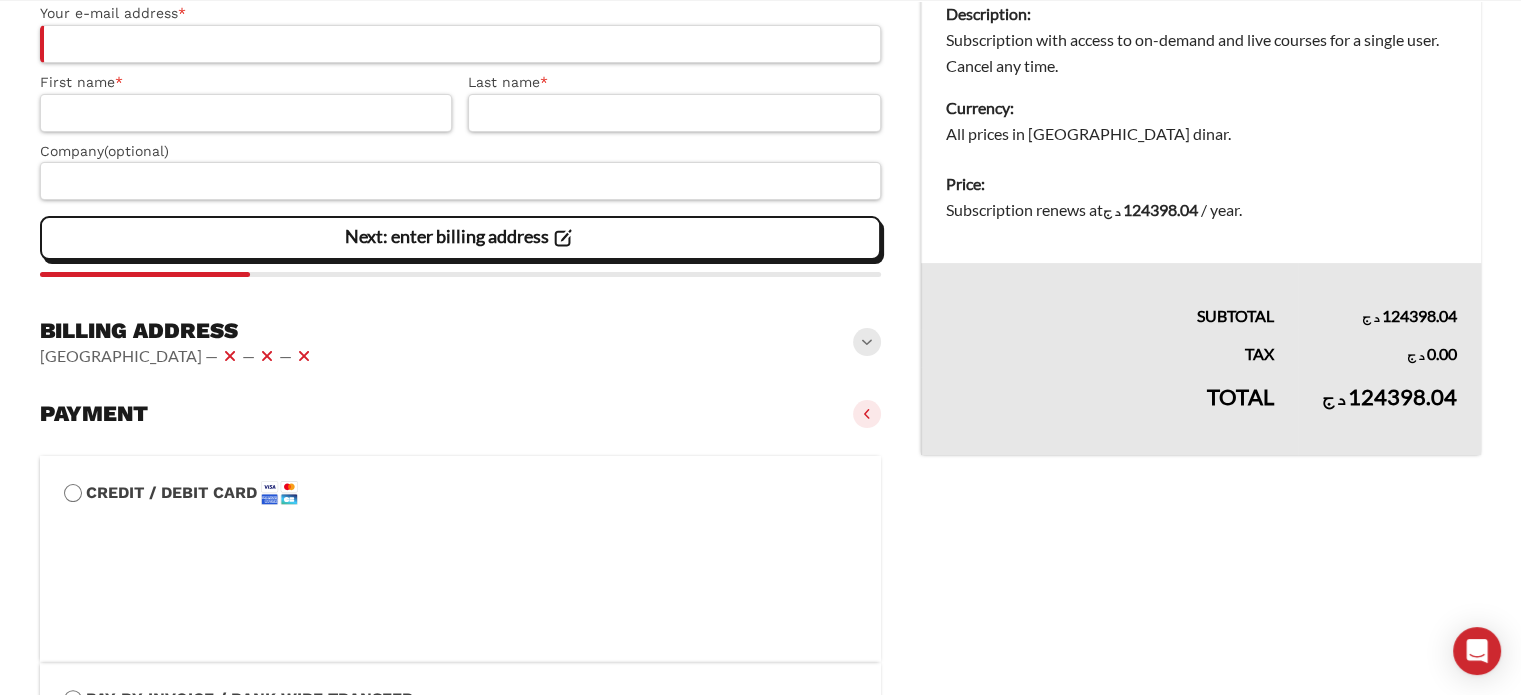scroll, scrollTop: 576, scrollLeft: 0, axis: vertical 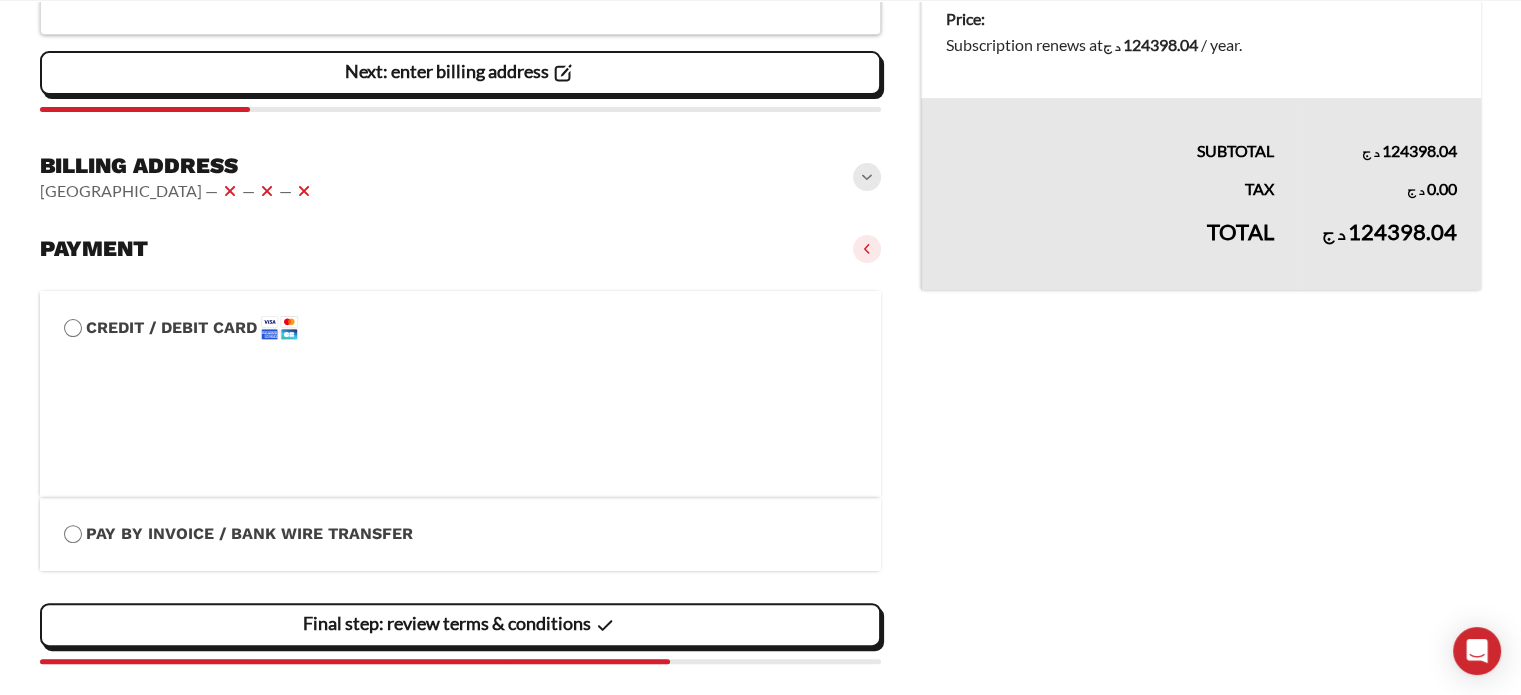 click on "Payment
Credit / Debit Card" at bounding box center [460, 249] 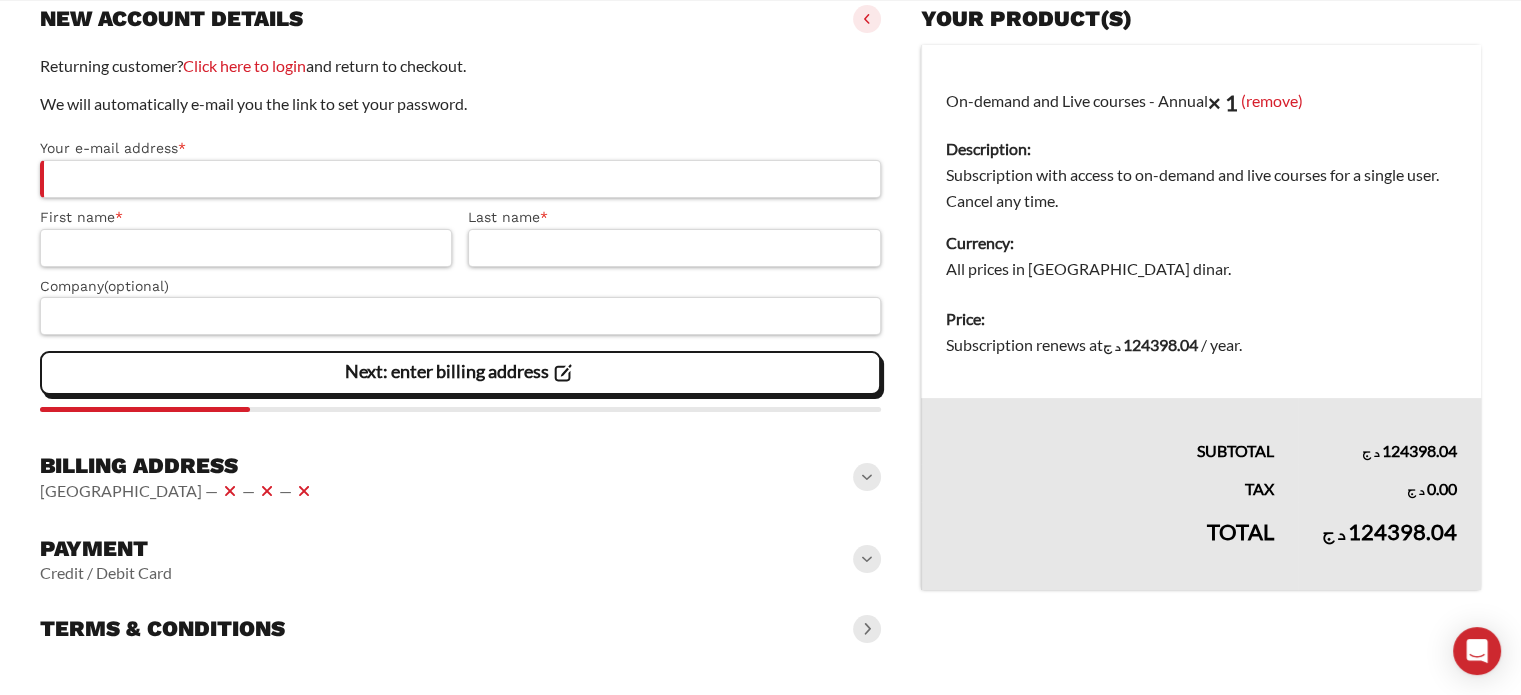click on "Terms & conditions" at bounding box center (460, 629) 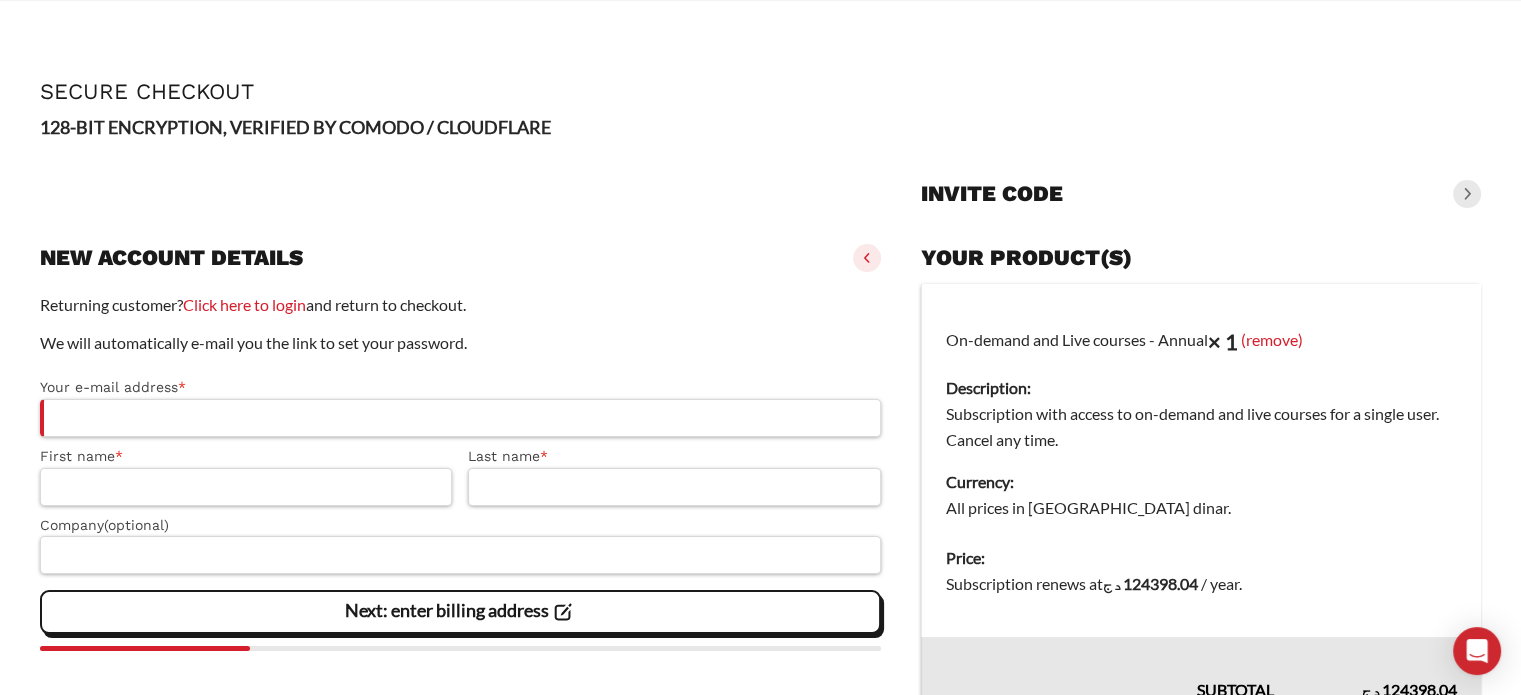 scroll, scrollTop: 0, scrollLeft: 0, axis: both 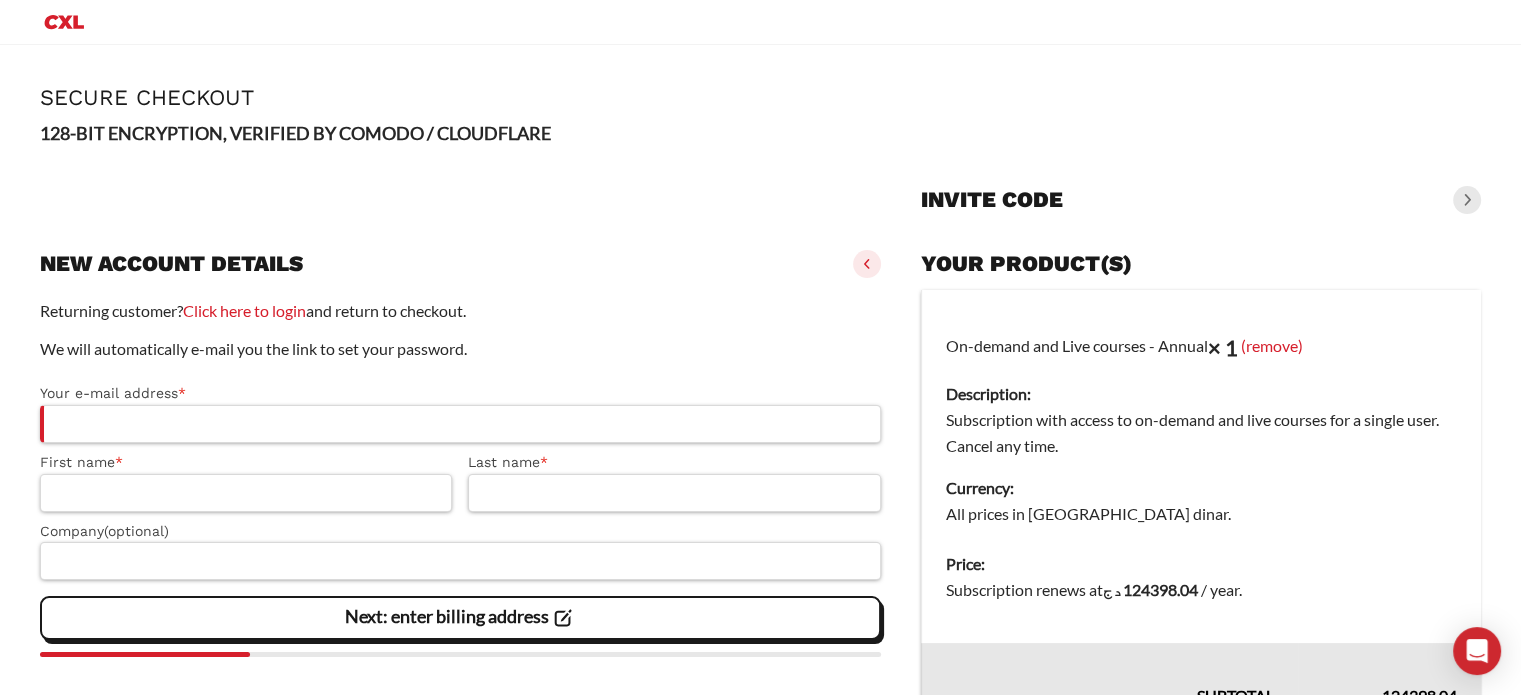 click at bounding box center [1467, 200] 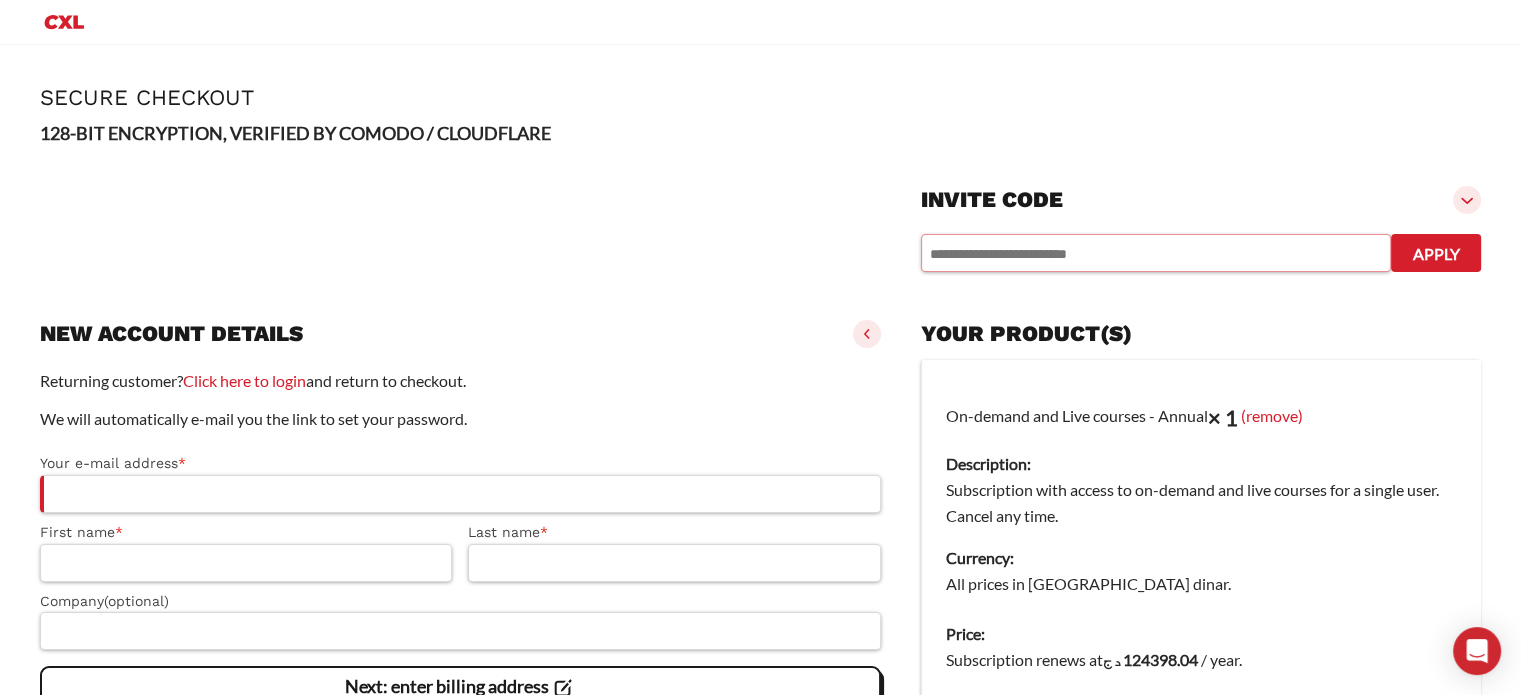 click at bounding box center (1156, 253) 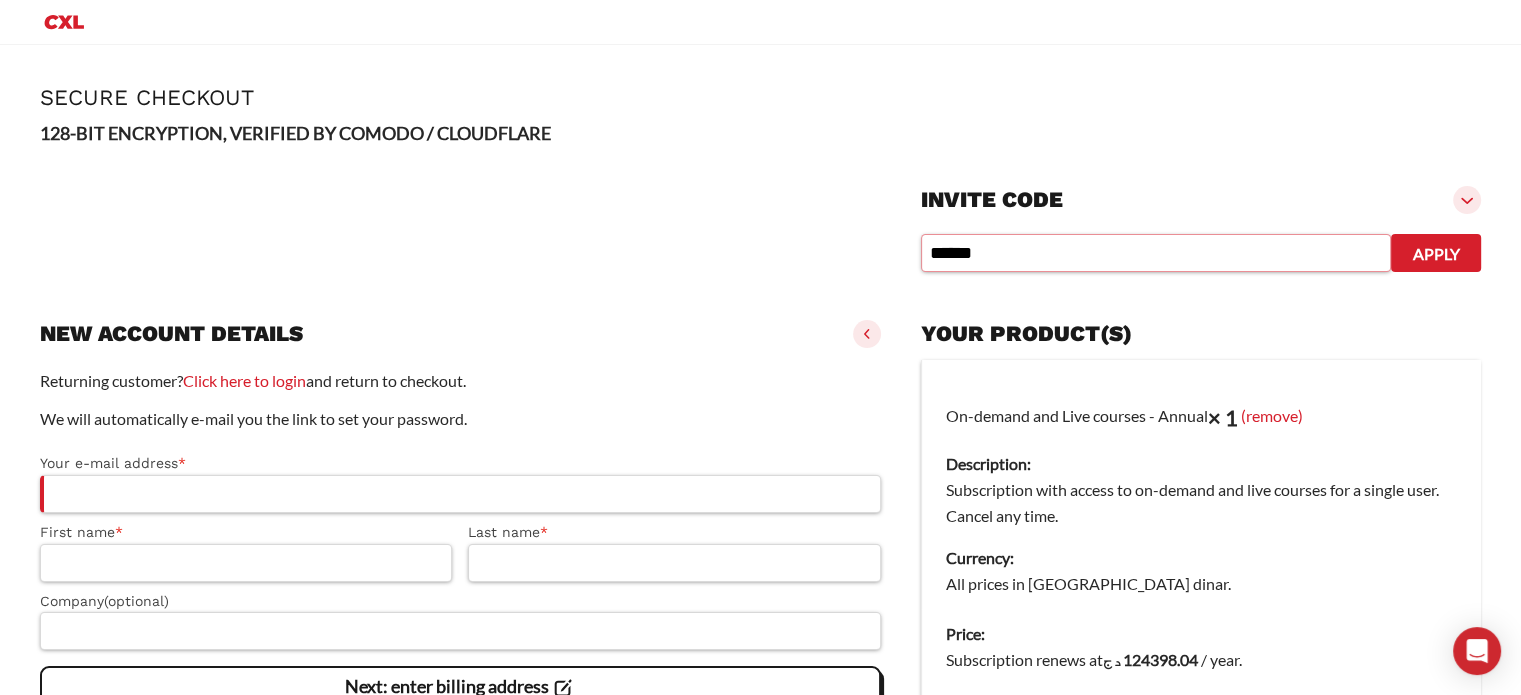 type on "******" 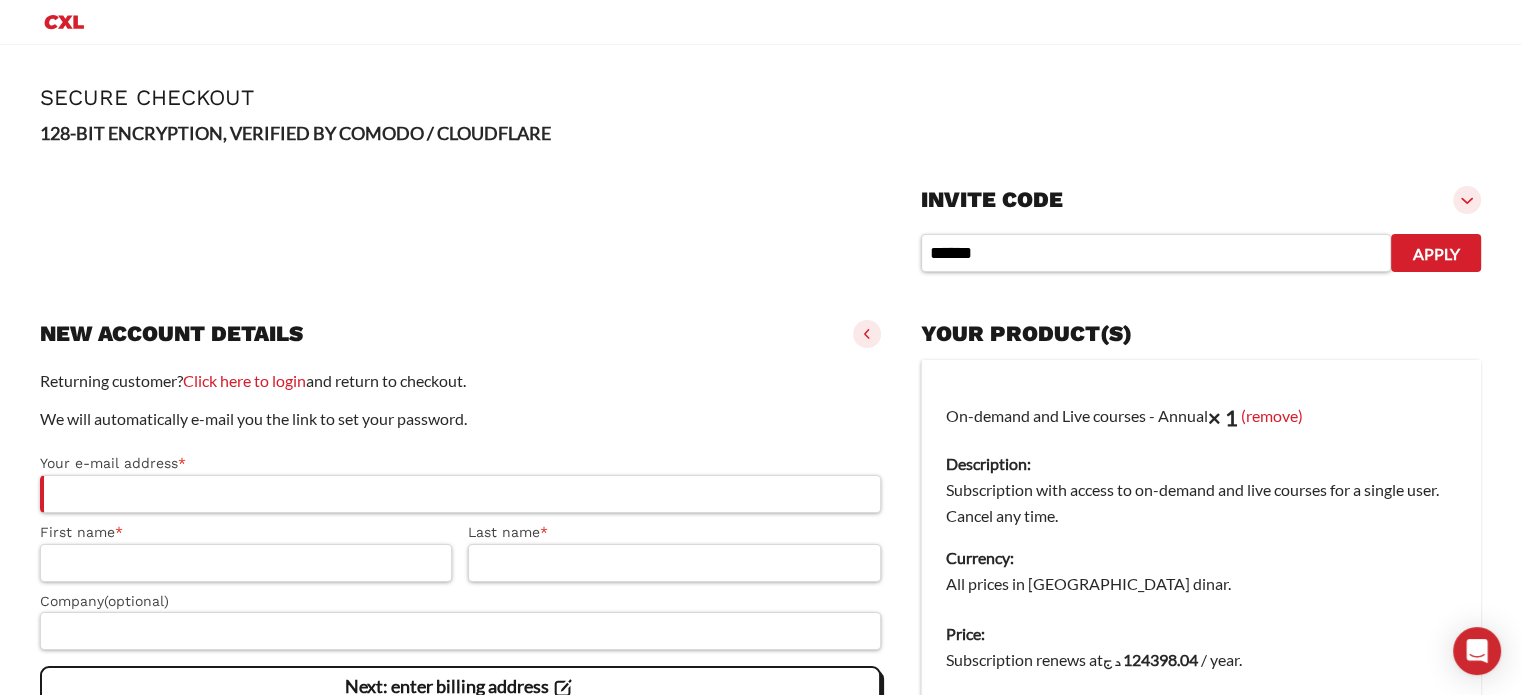 click on "Apply" at bounding box center [1436, 253] 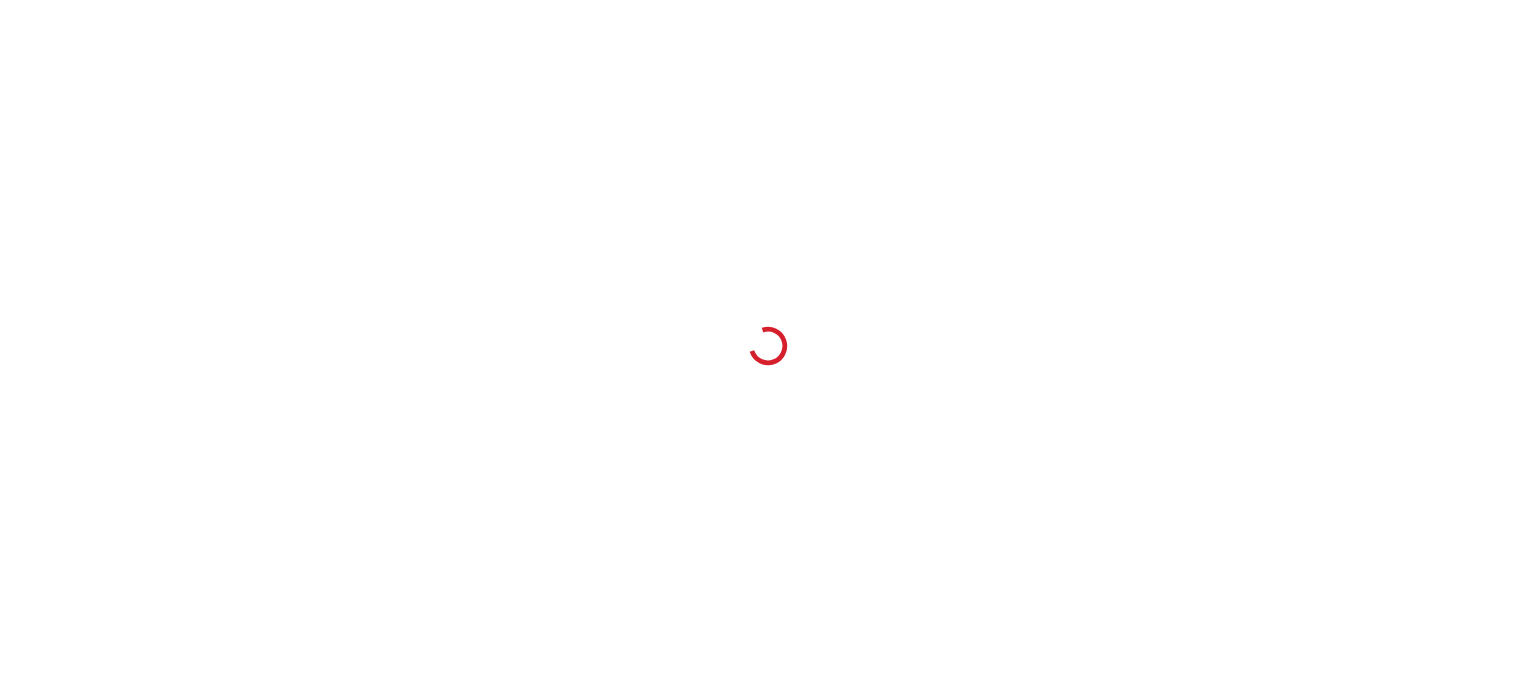 scroll, scrollTop: 0, scrollLeft: 0, axis: both 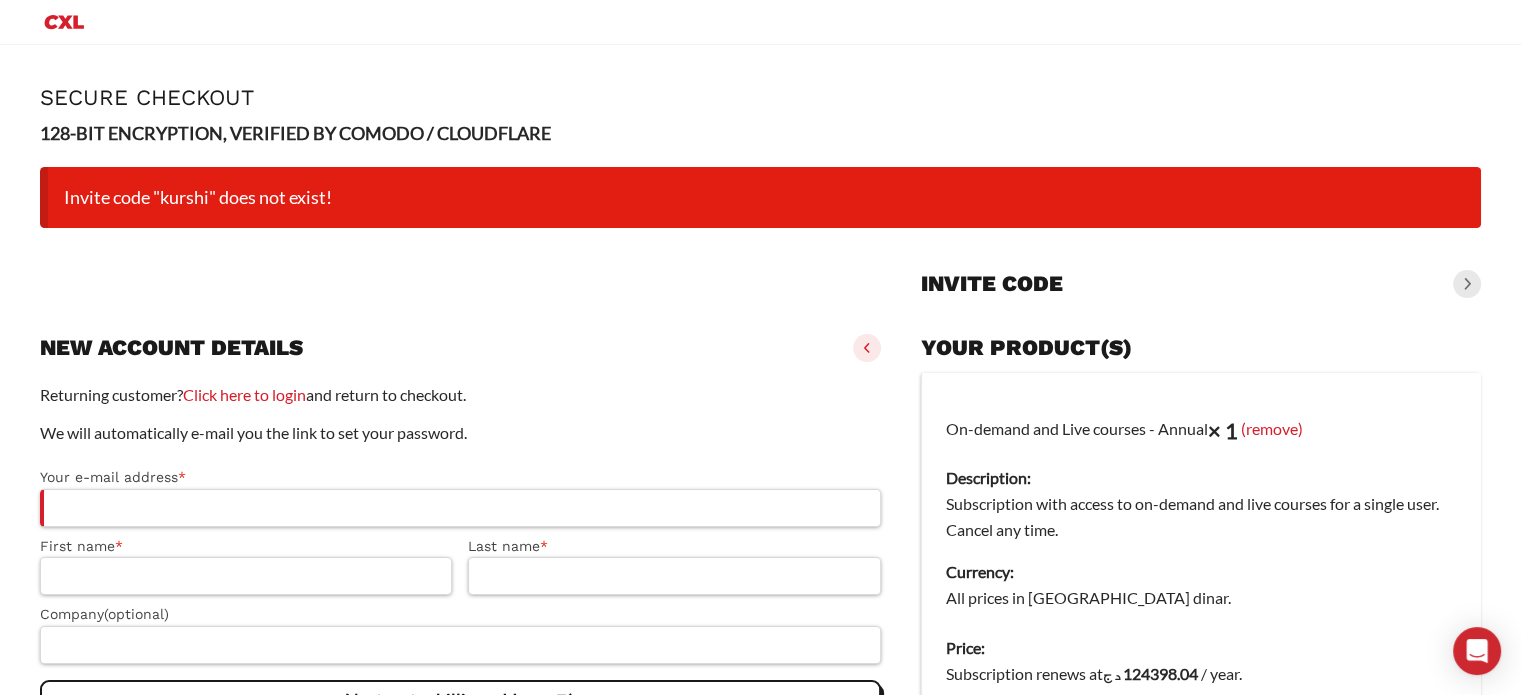 click at bounding box center [1467, 284] 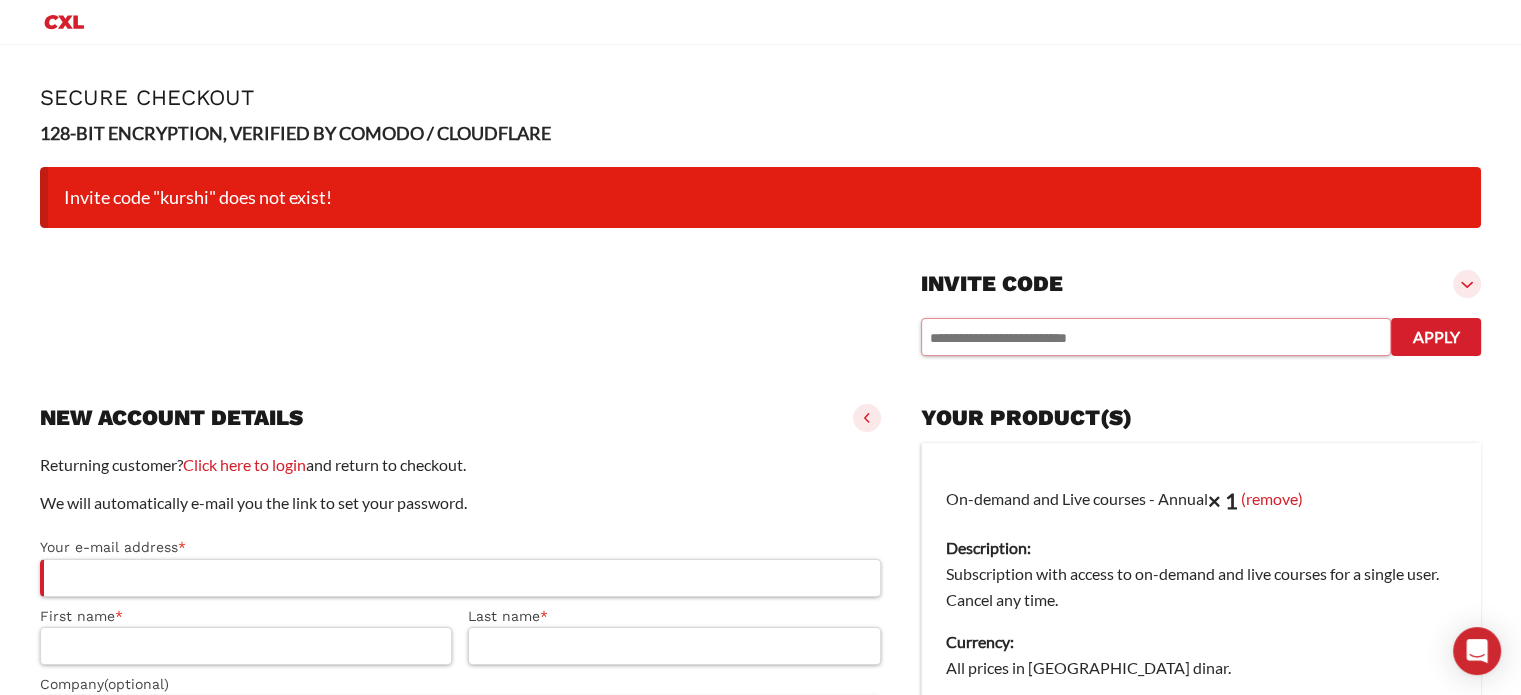 click at bounding box center [1156, 337] 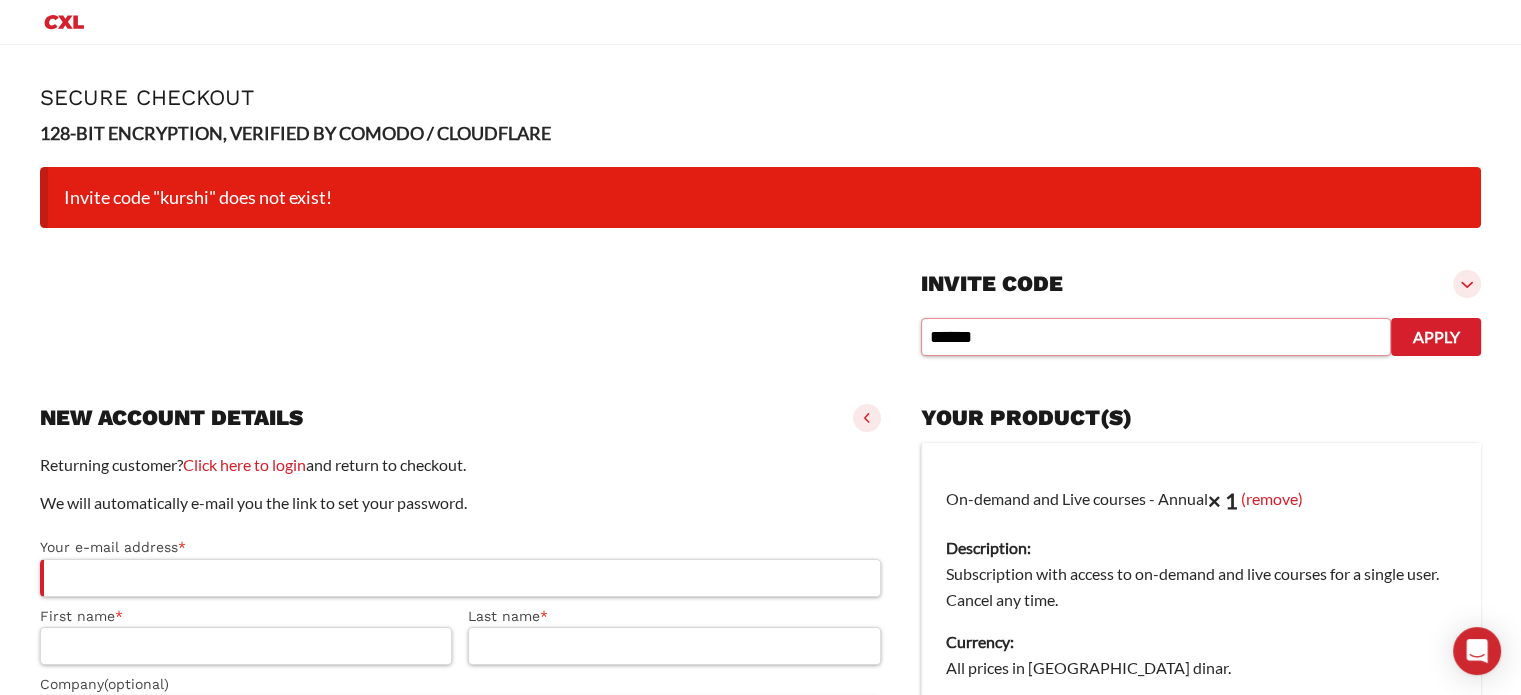 type on "******" 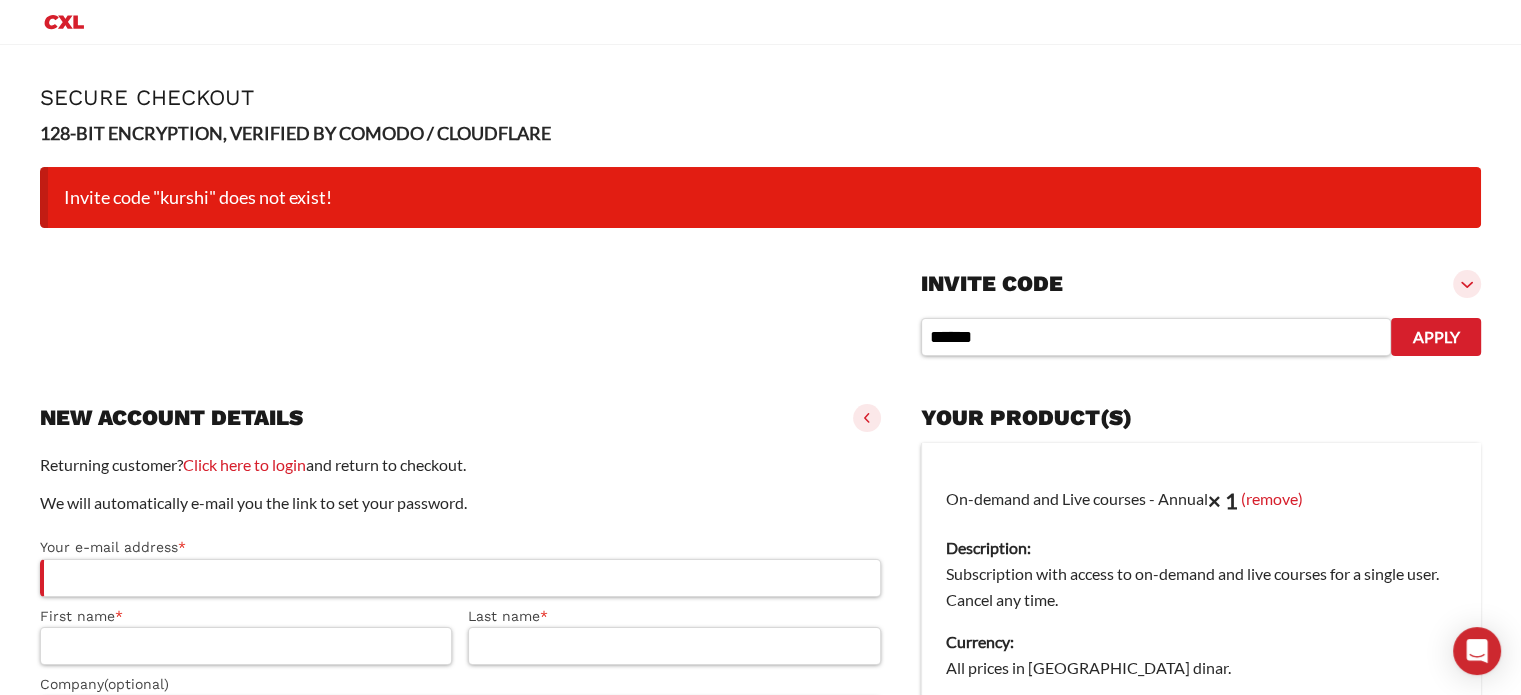 click on "Apply" at bounding box center [1436, 337] 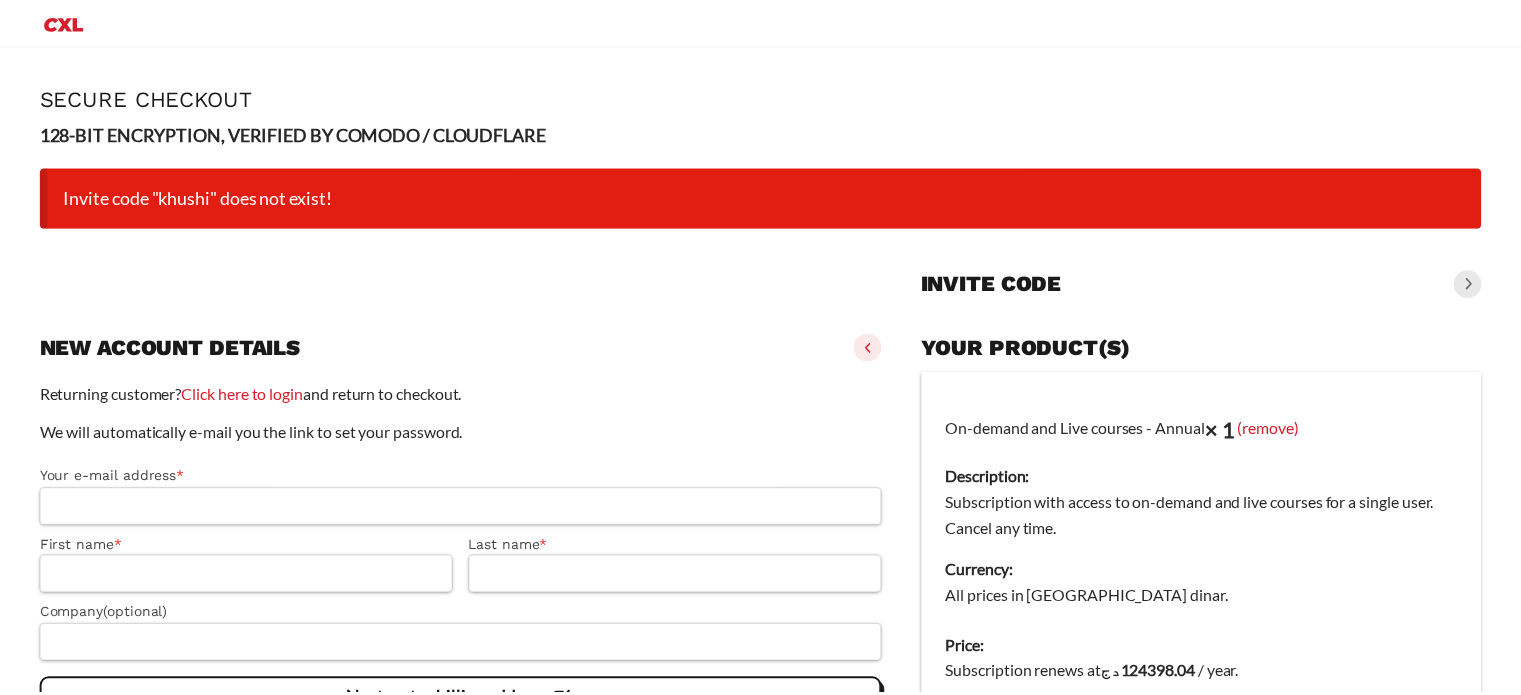 scroll, scrollTop: 0, scrollLeft: 0, axis: both 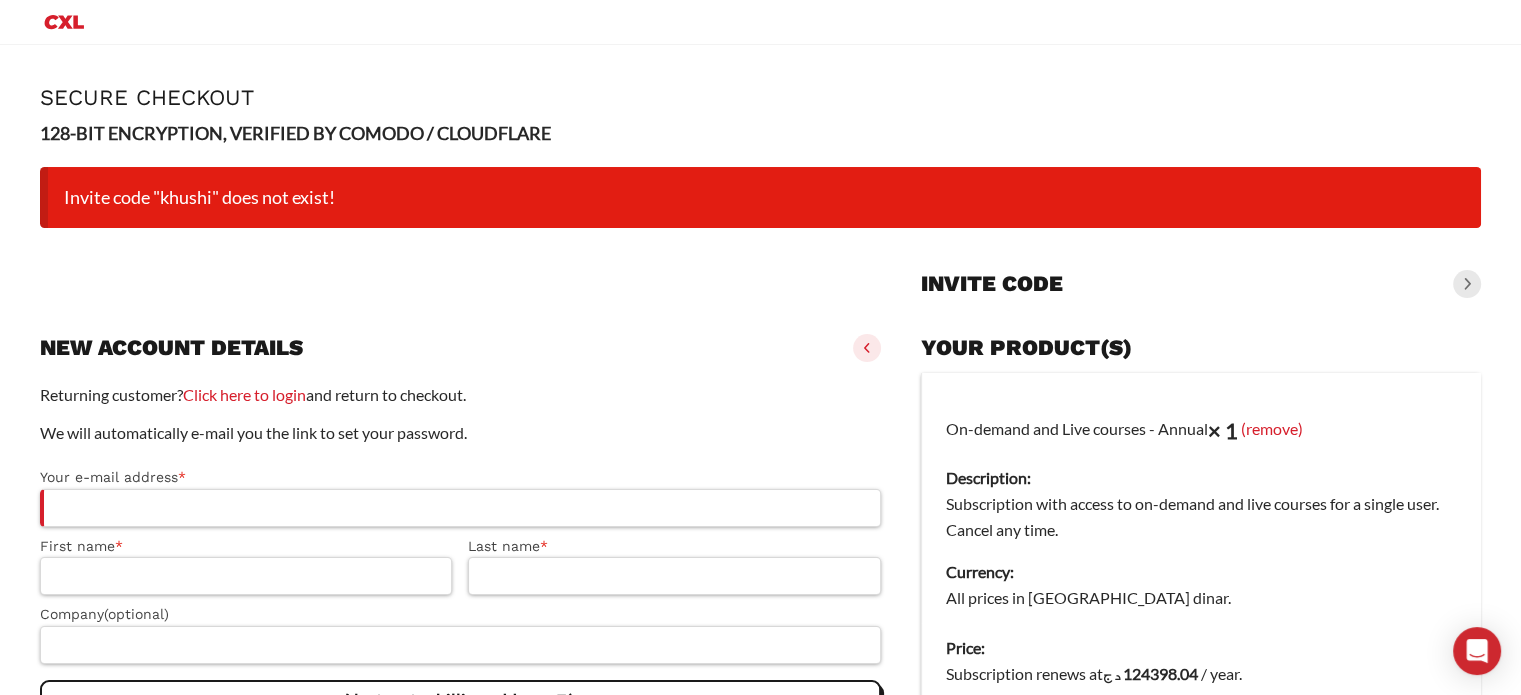 click on "Invite code" at bounding box center (1201, 284) 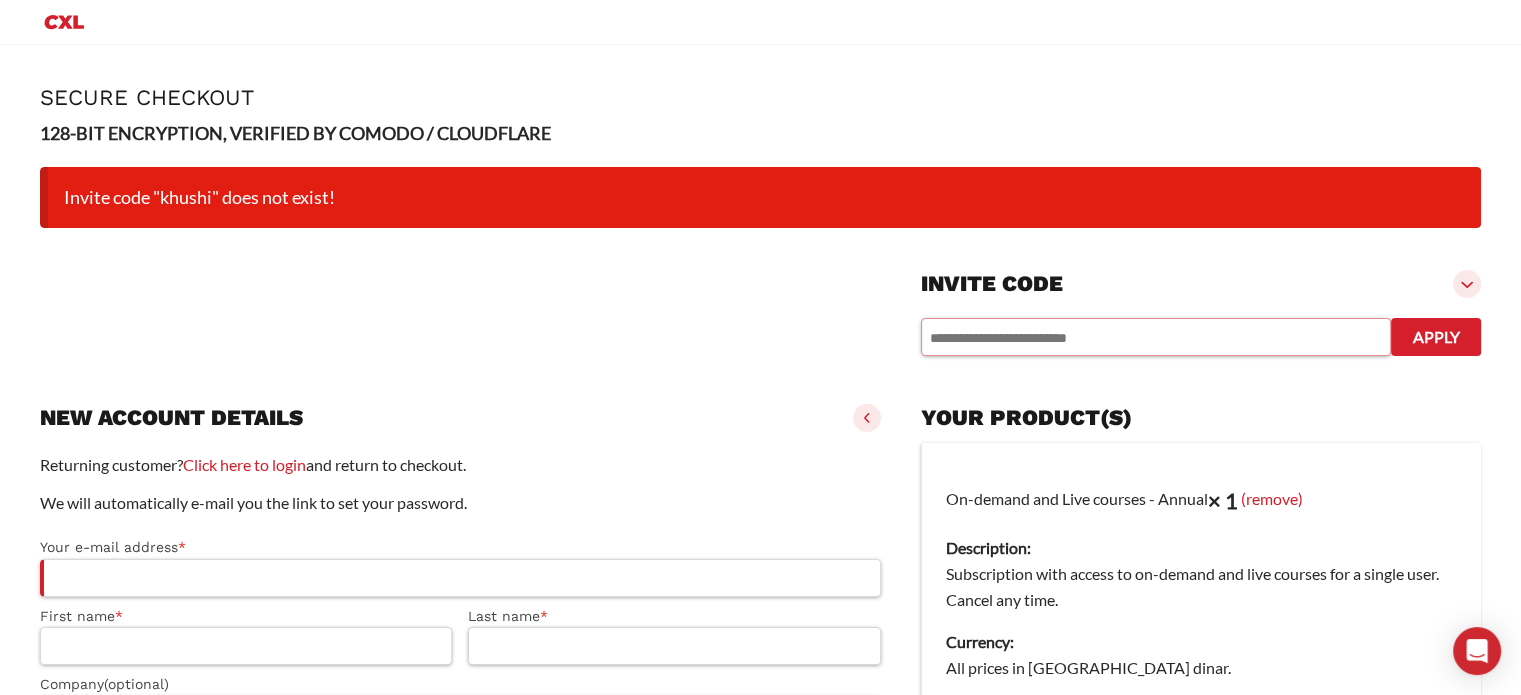 click at bounding box center (1156, 337) 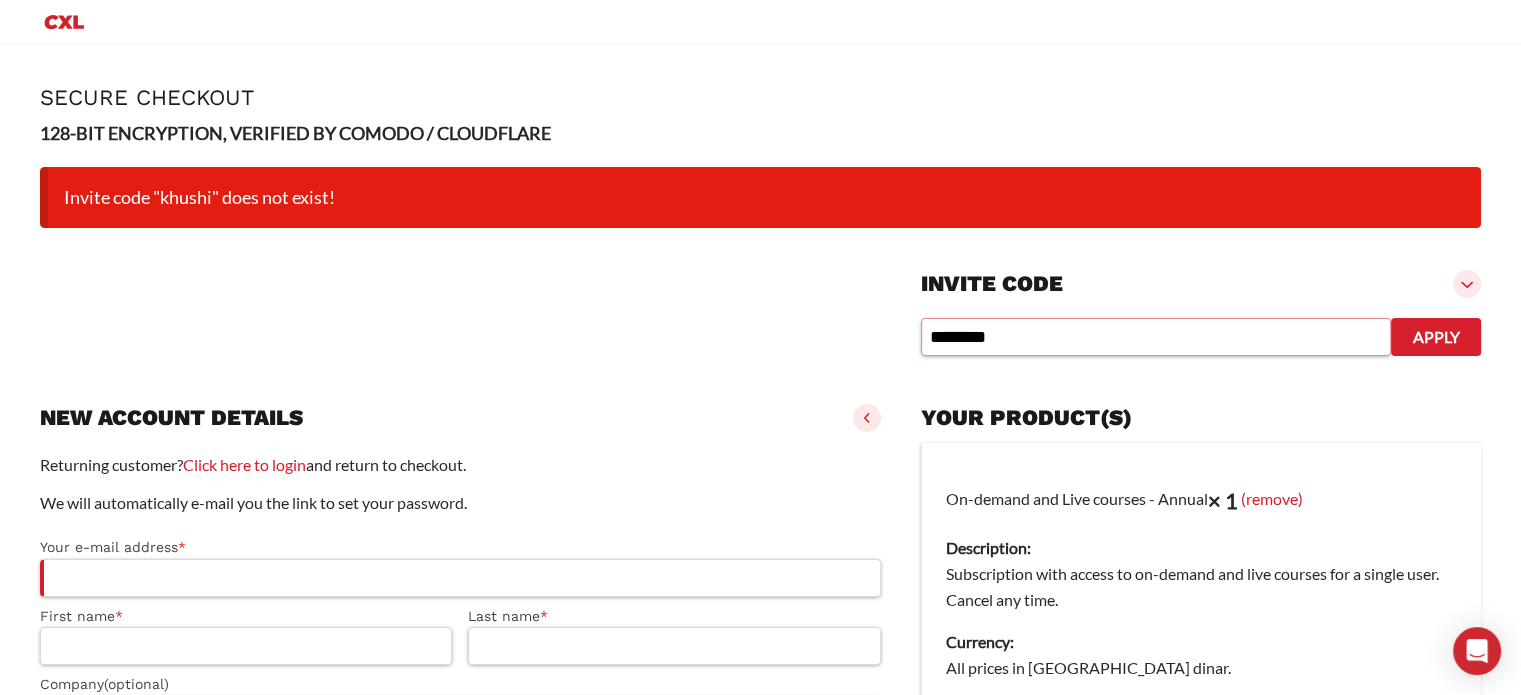 type on "********" 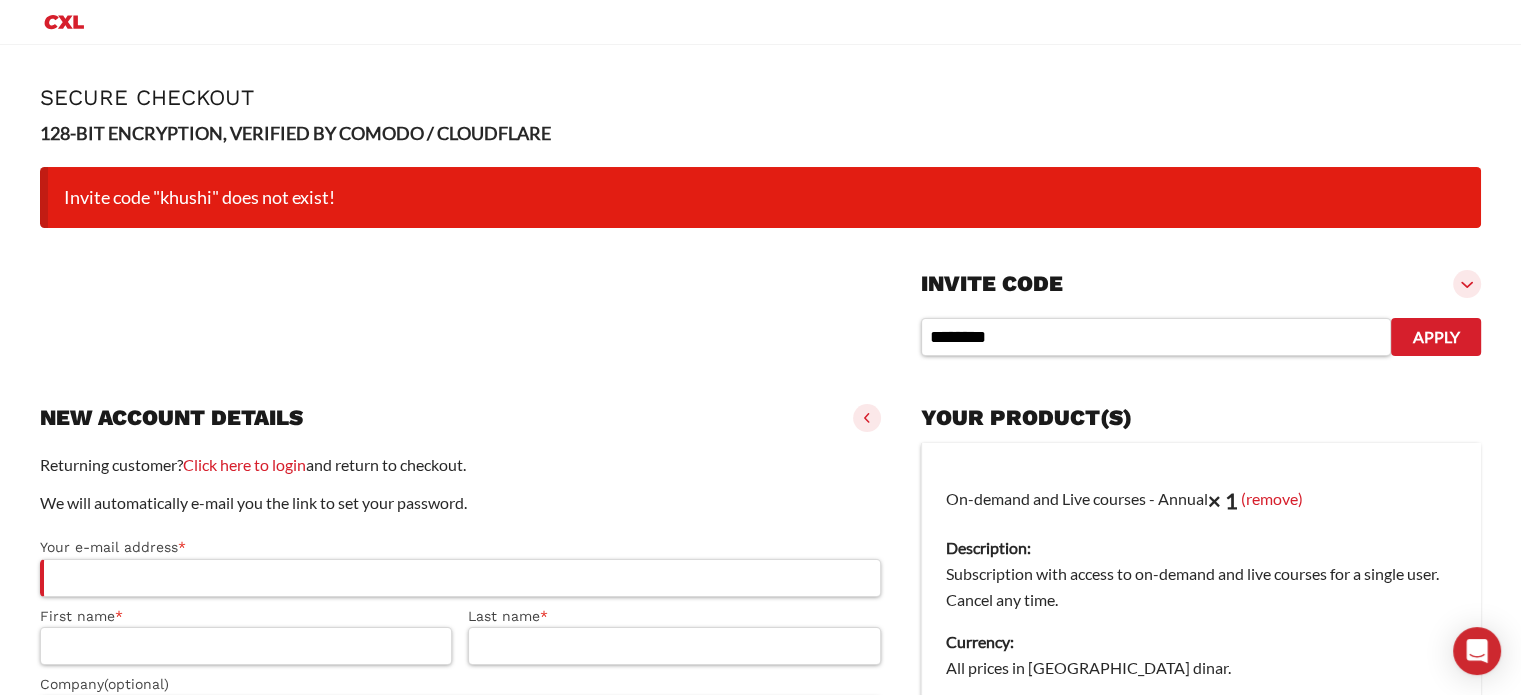 click on "Apply" at bounding box center [1436, 337] 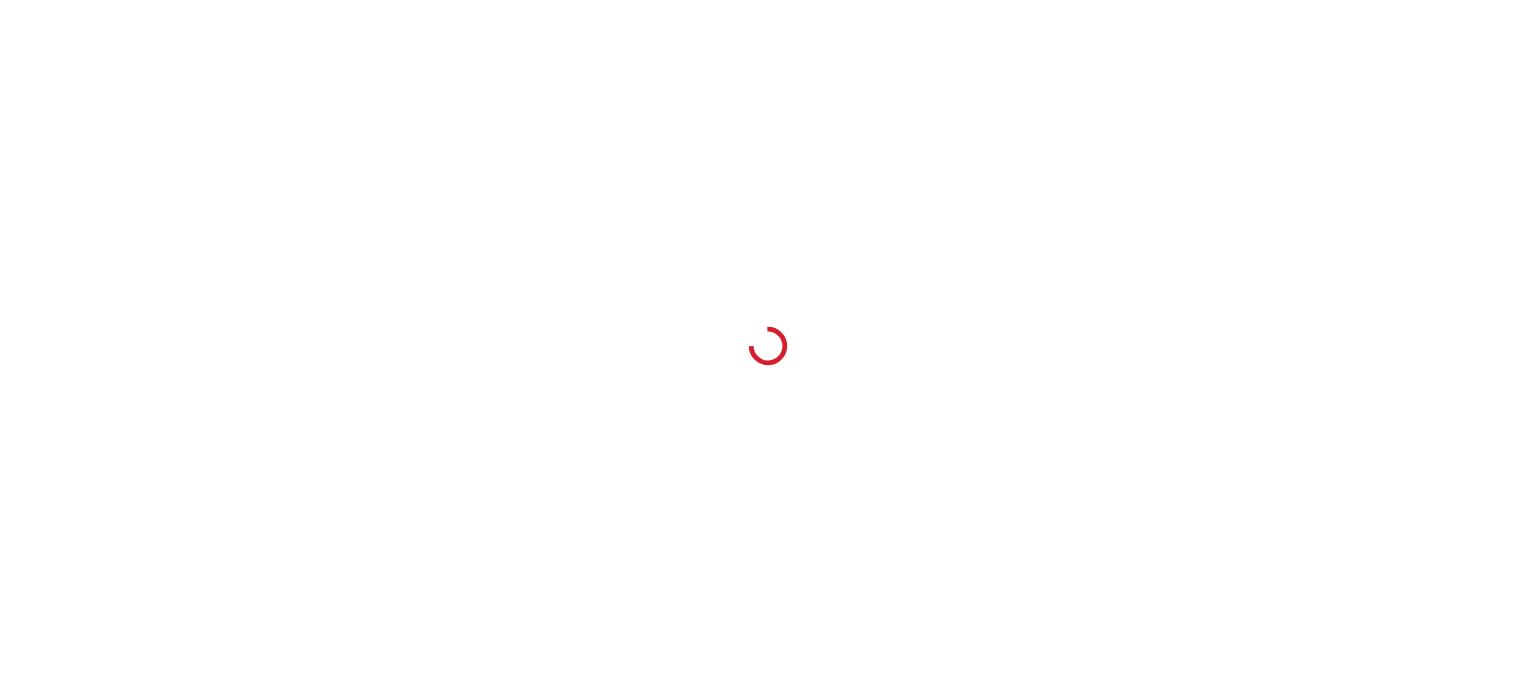 scroll, scrollTop: 0, scrollLeft: 0, axis: both 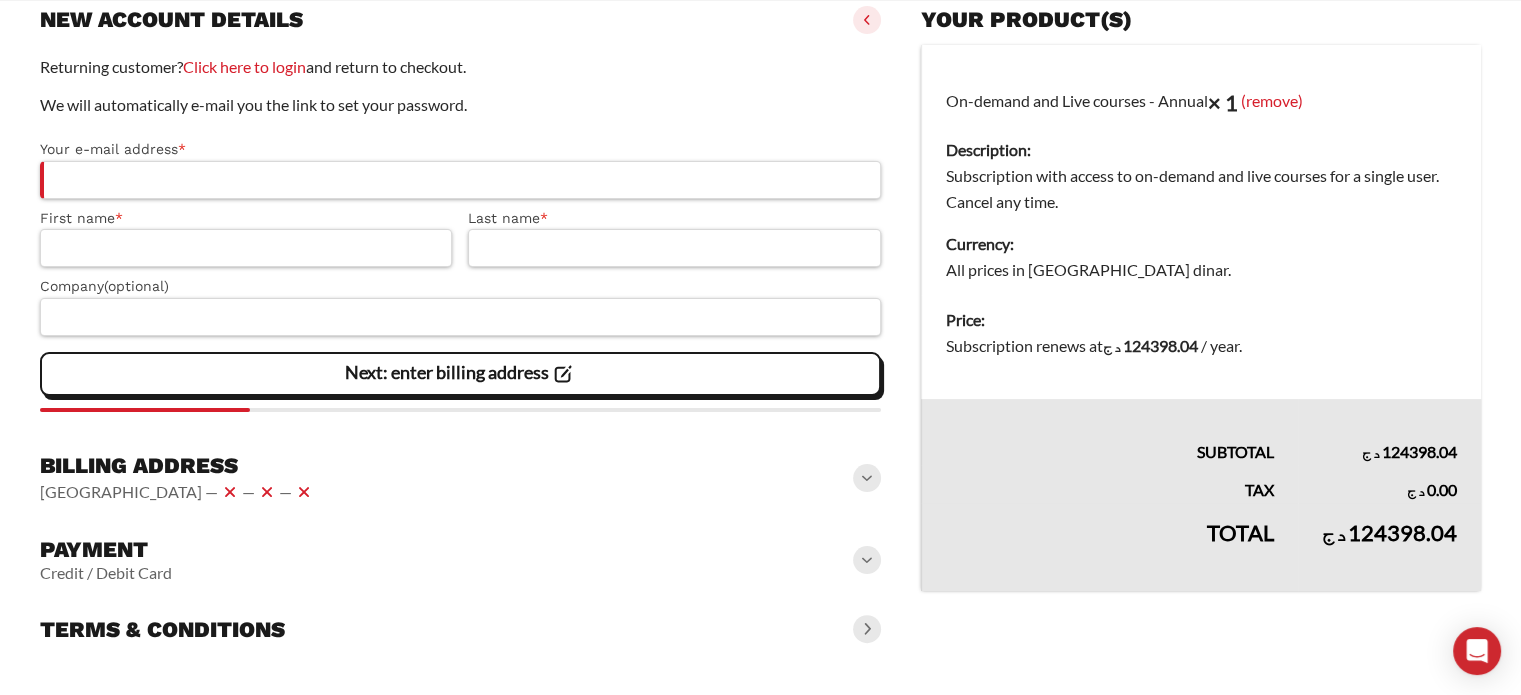 click on "Payment
Credit / Debit Card" at bounding box center [460, 560] 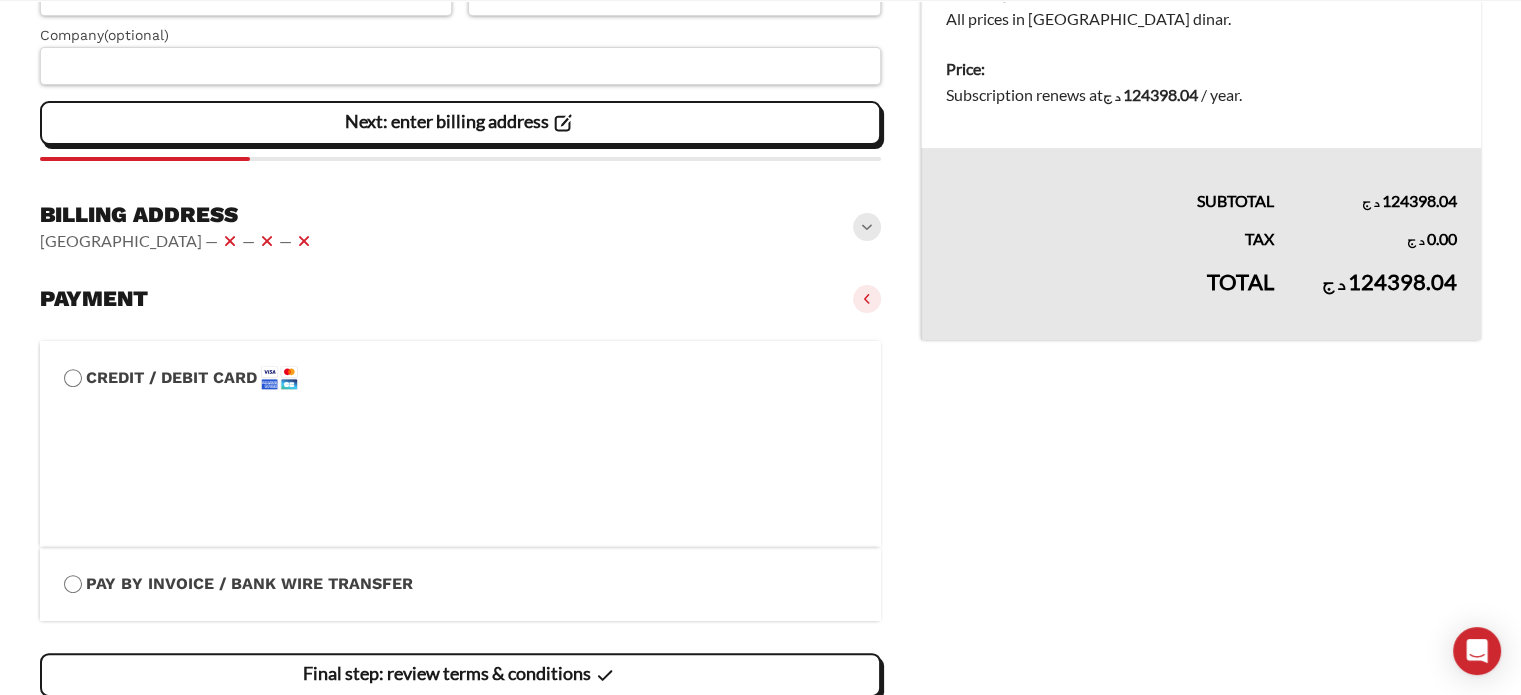 scroll, scrollTop: 660, scrollLeft: 0, axis: vertical 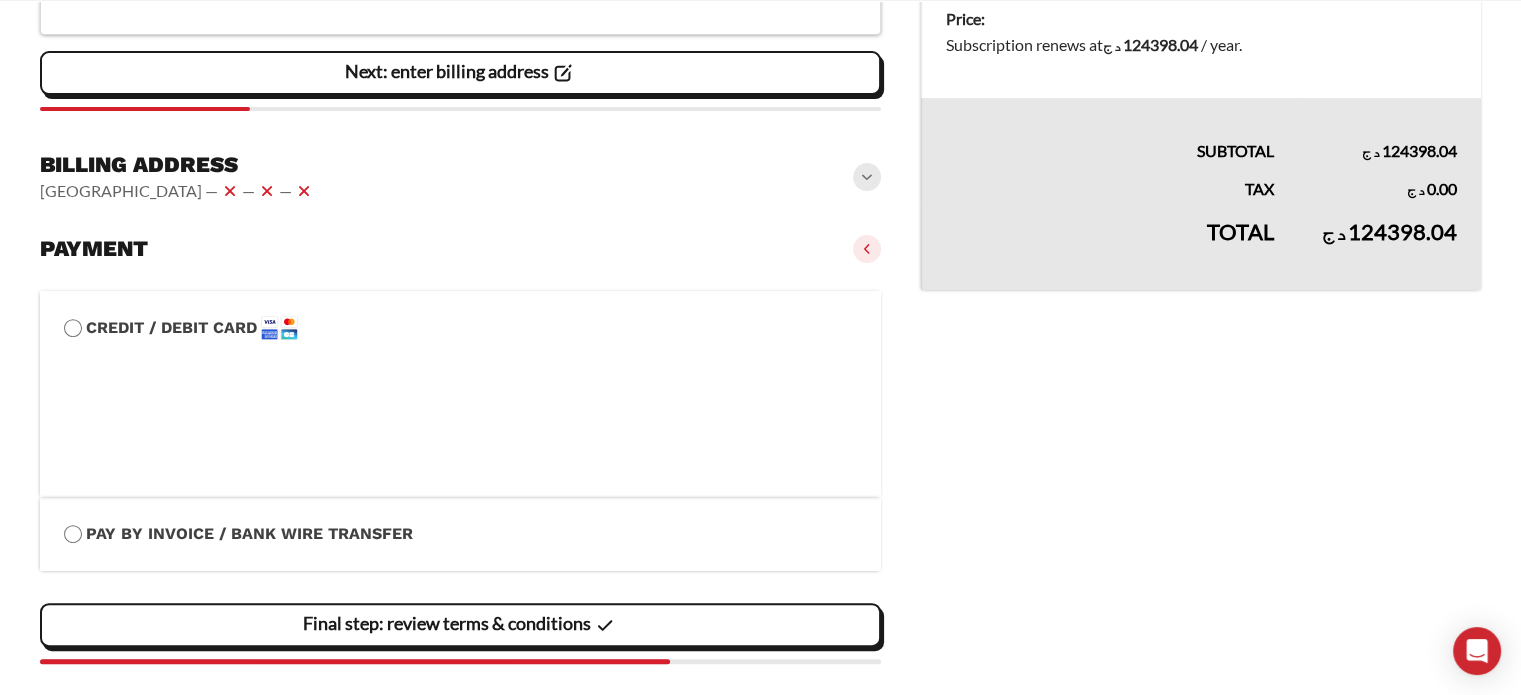click on "Billing address
[GEOGRAPHIC_DATA] —   —   —" 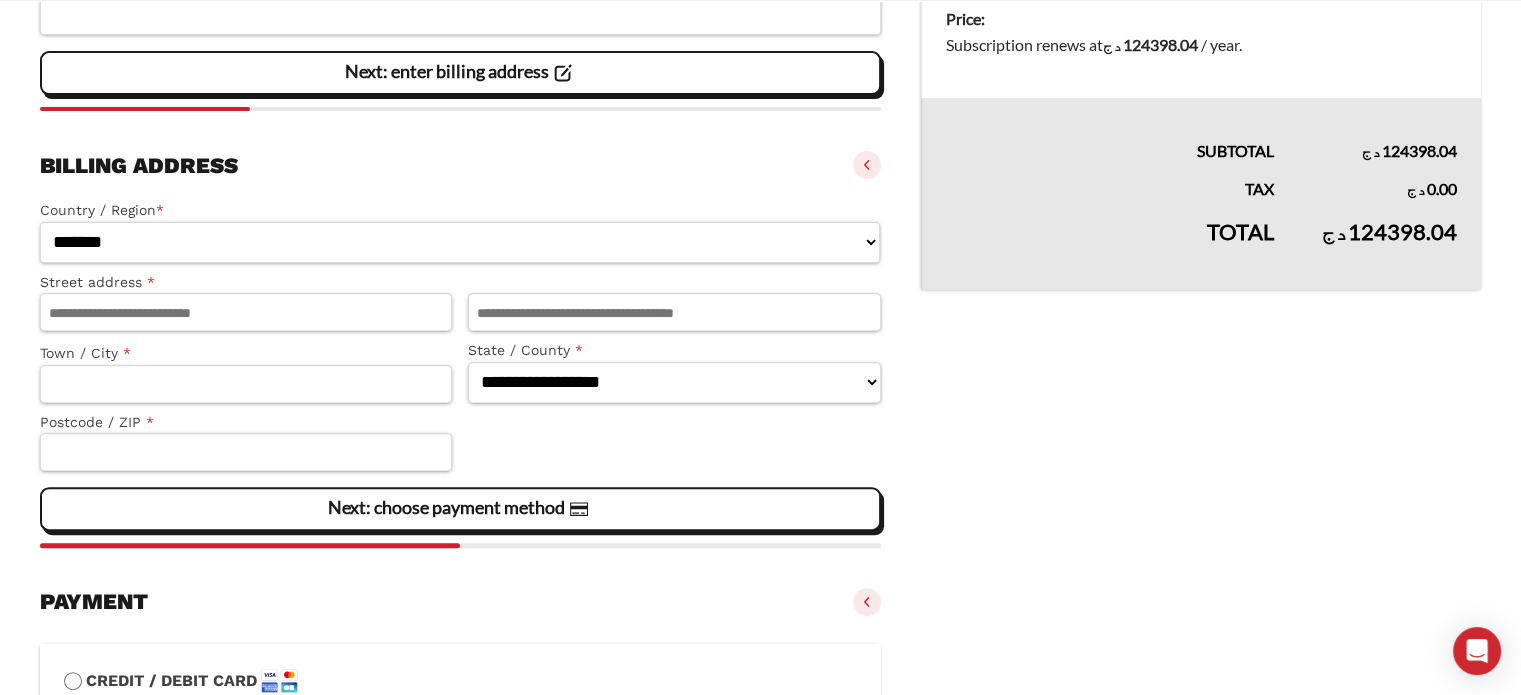 click on "**********" 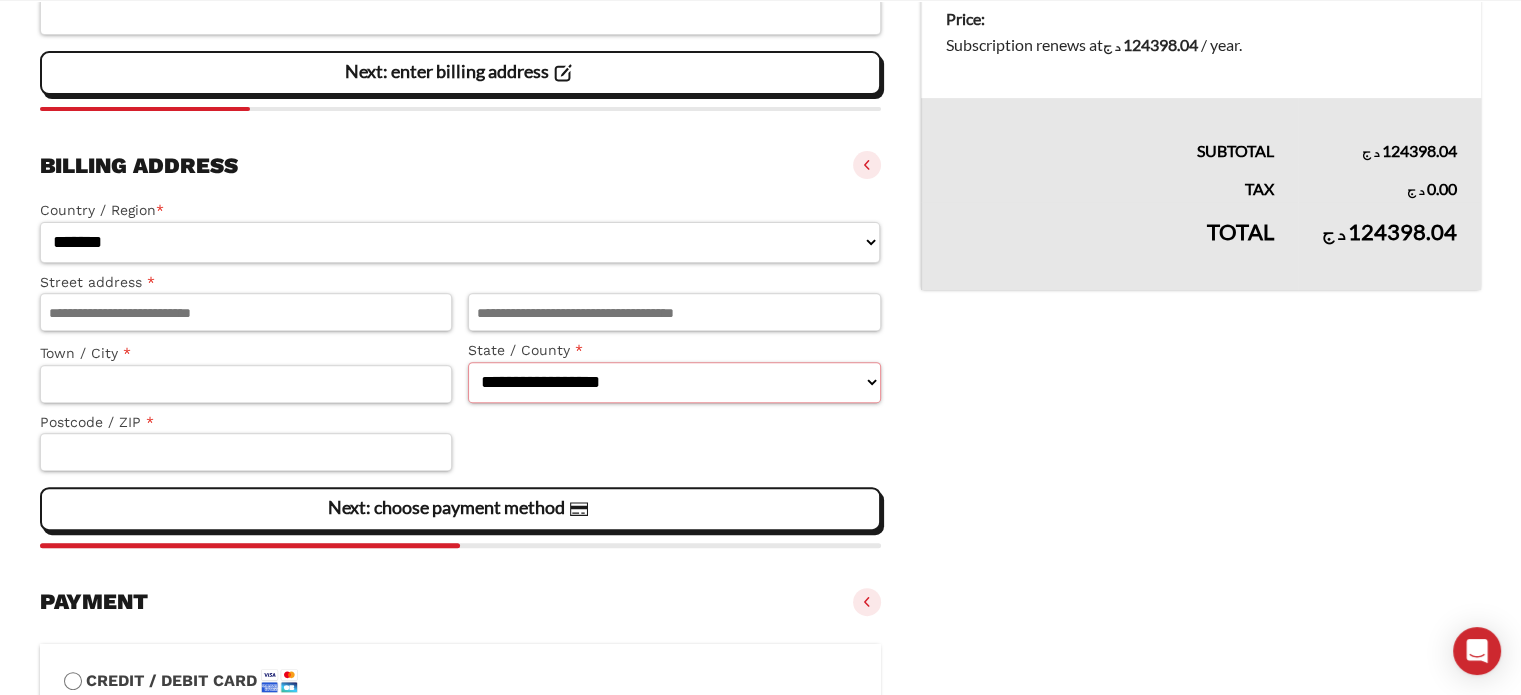 click on "**********" at bounding box center (674, 382) 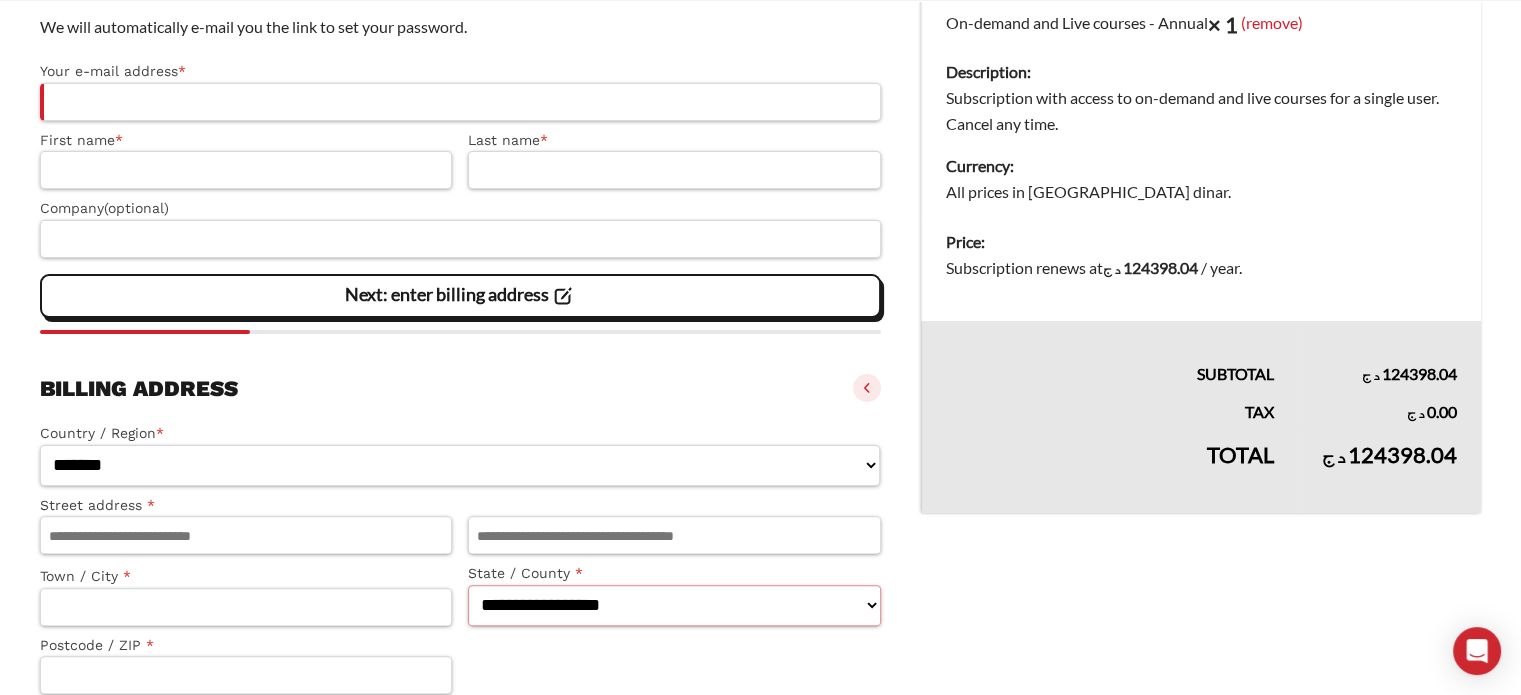 scroll, scrollTop: 460, scrollLeft: 0, axis: vertical 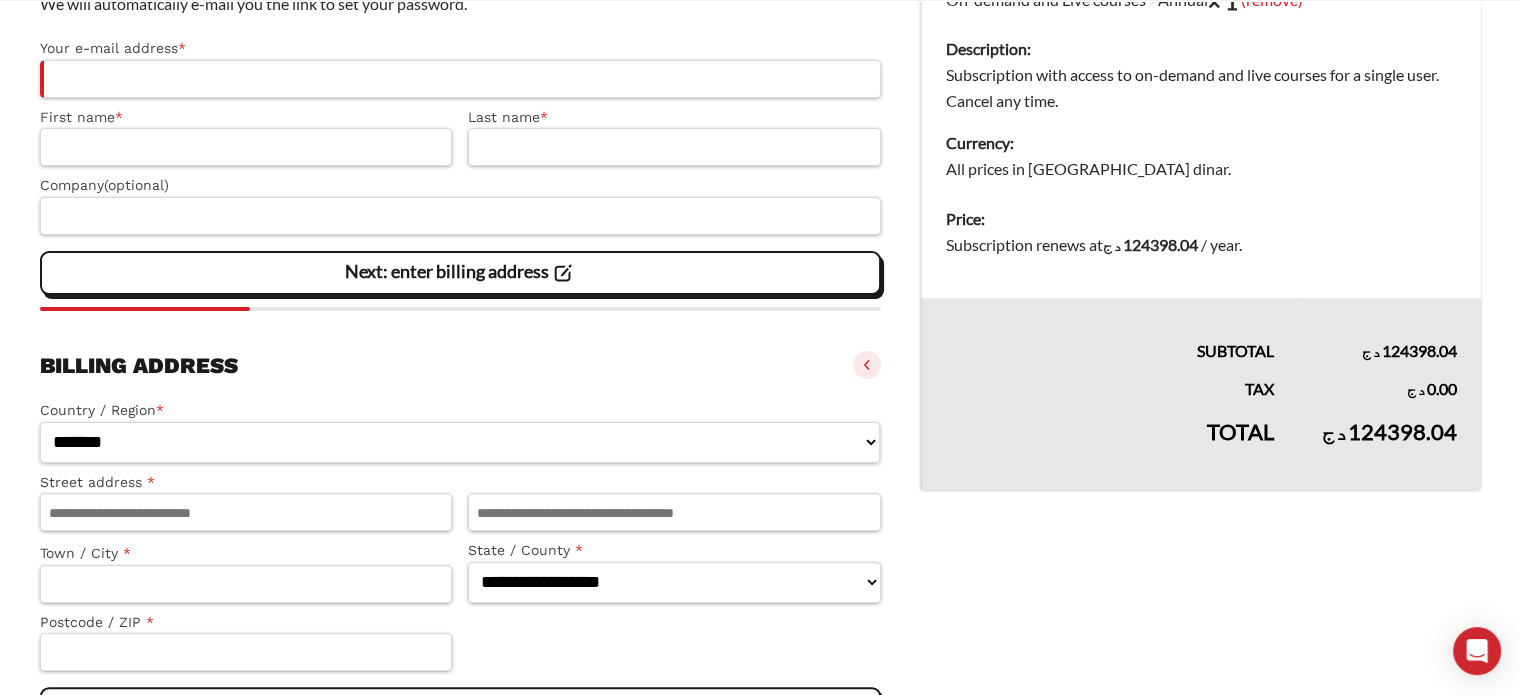 click on "**********" 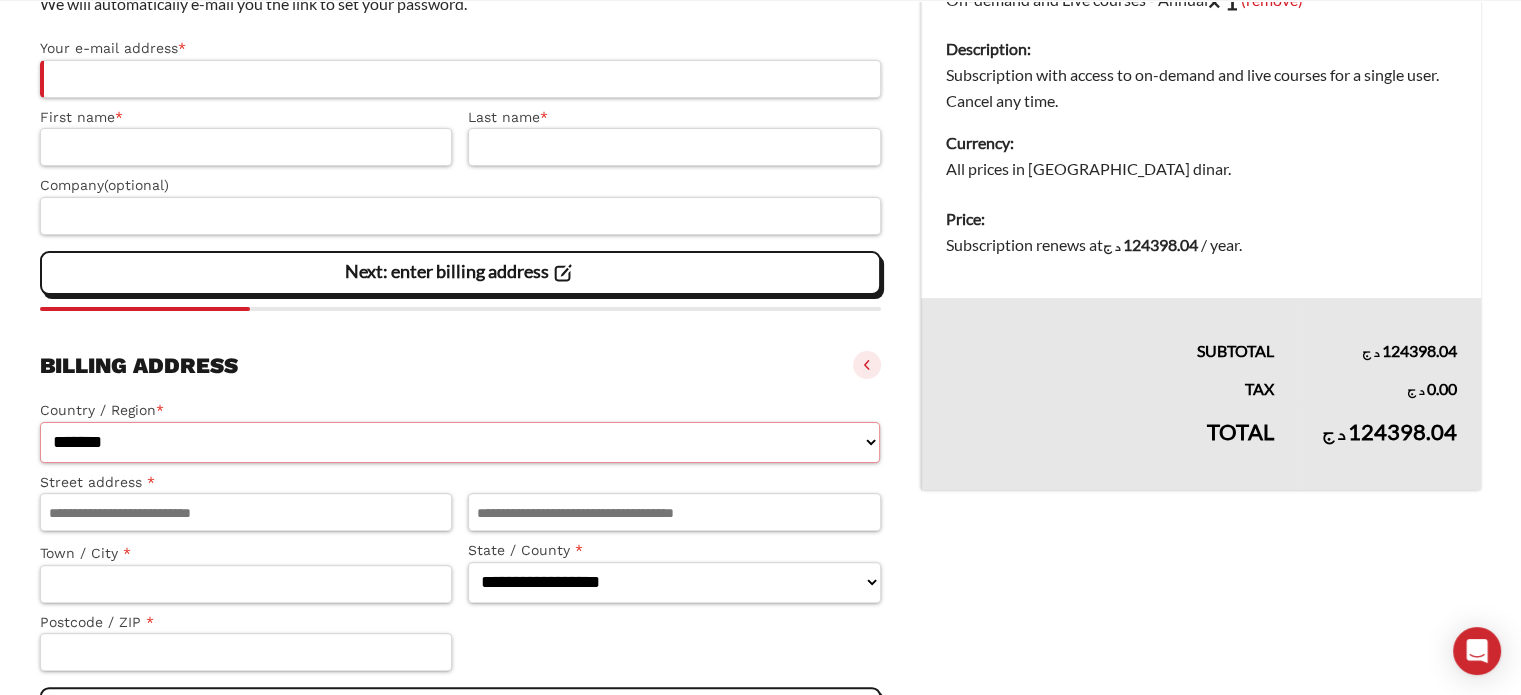 click on "**********" at bounding box center [460, 442] 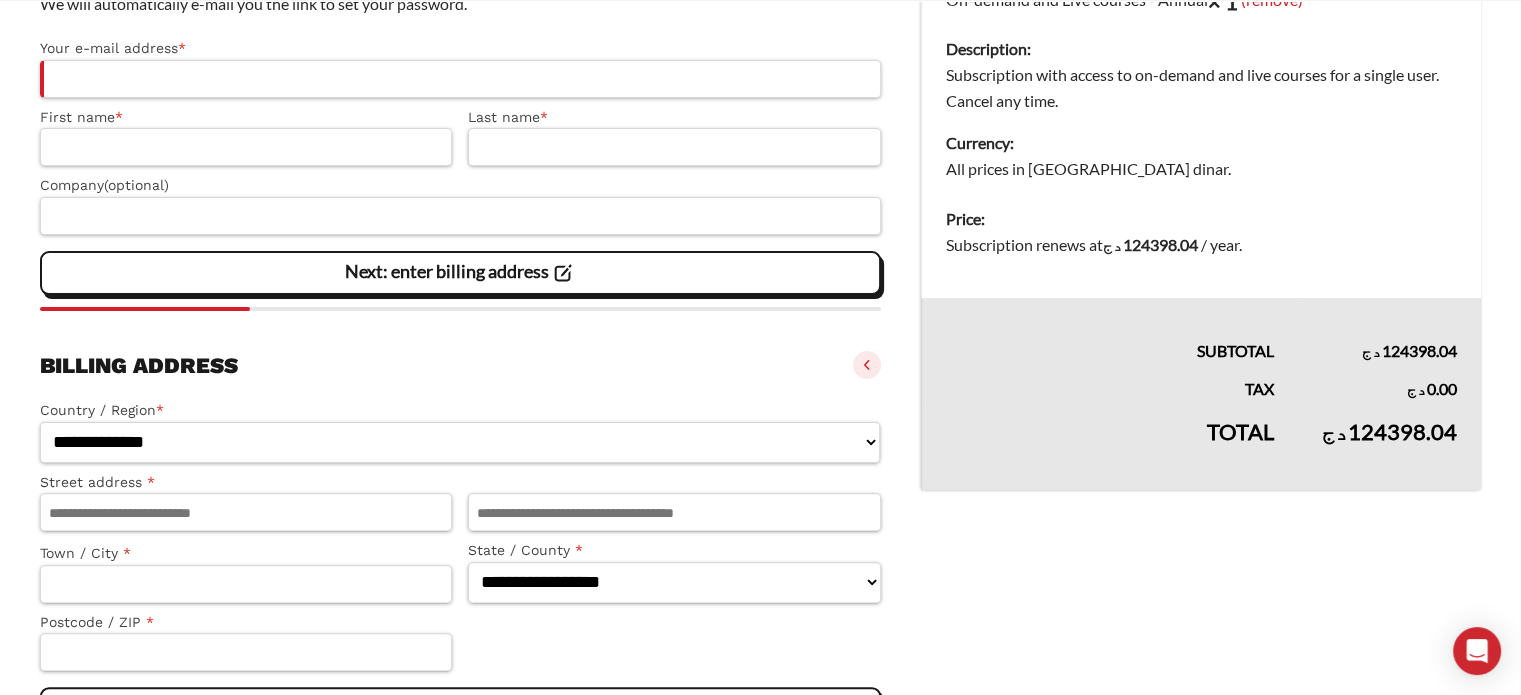 select on "**" 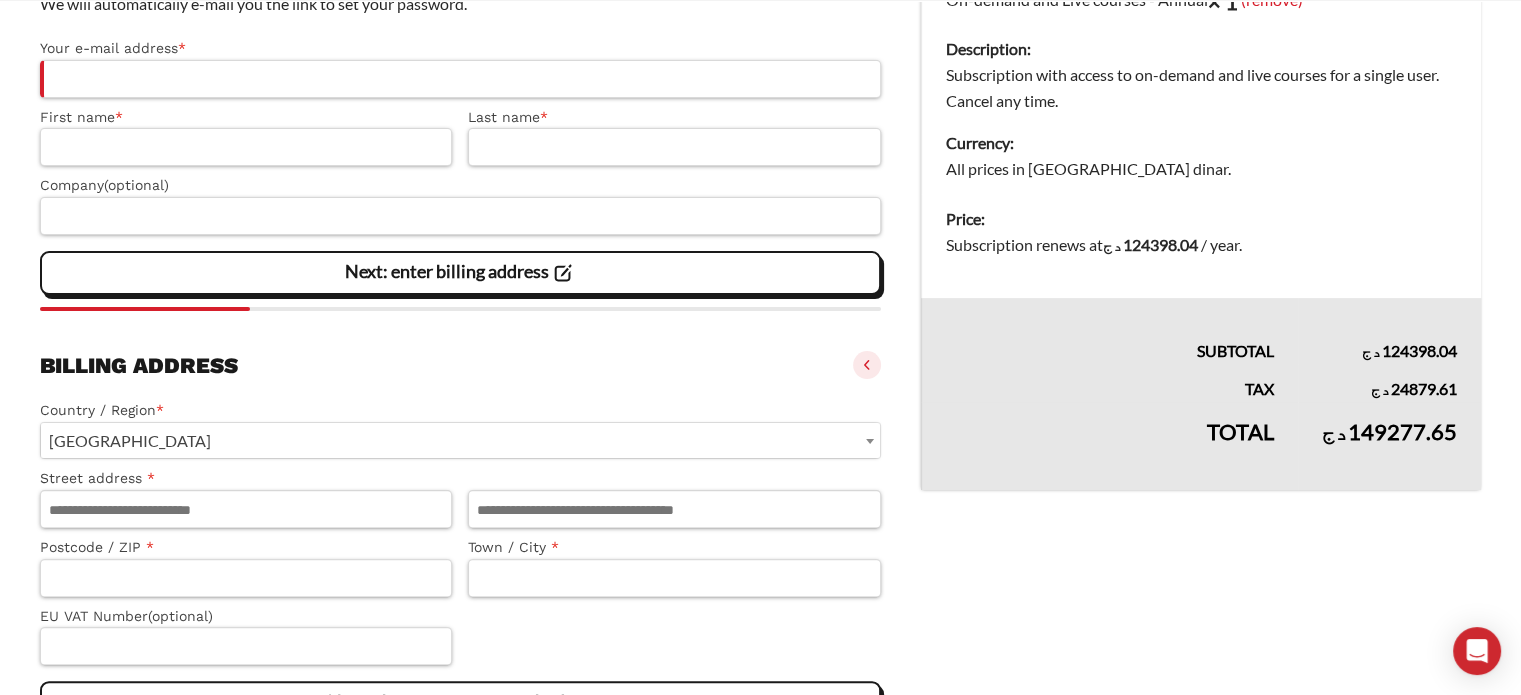 click on "[GEOGRAPHIC_DATA]" at bounding box center [460, 440] 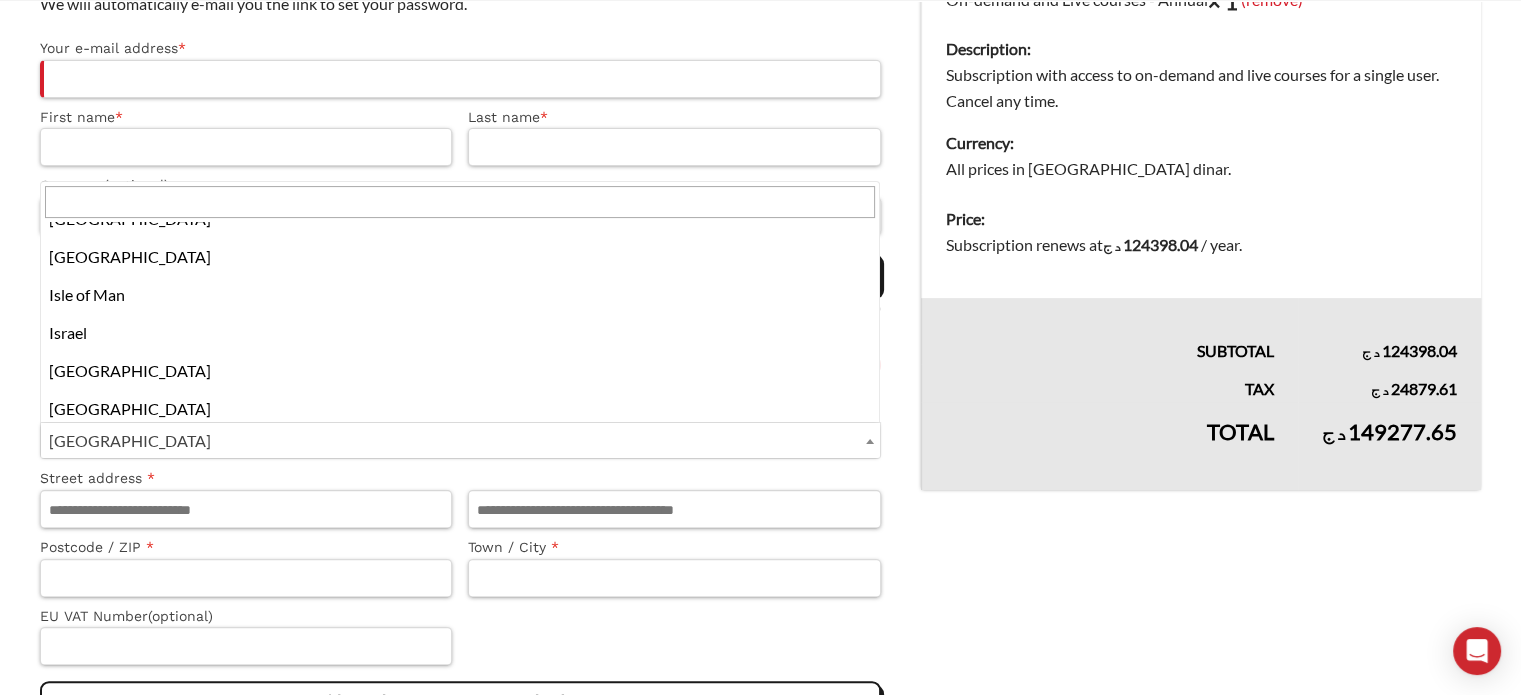 scroll, scrollTop: 4574, scrollLeft: 0, axis: vertical 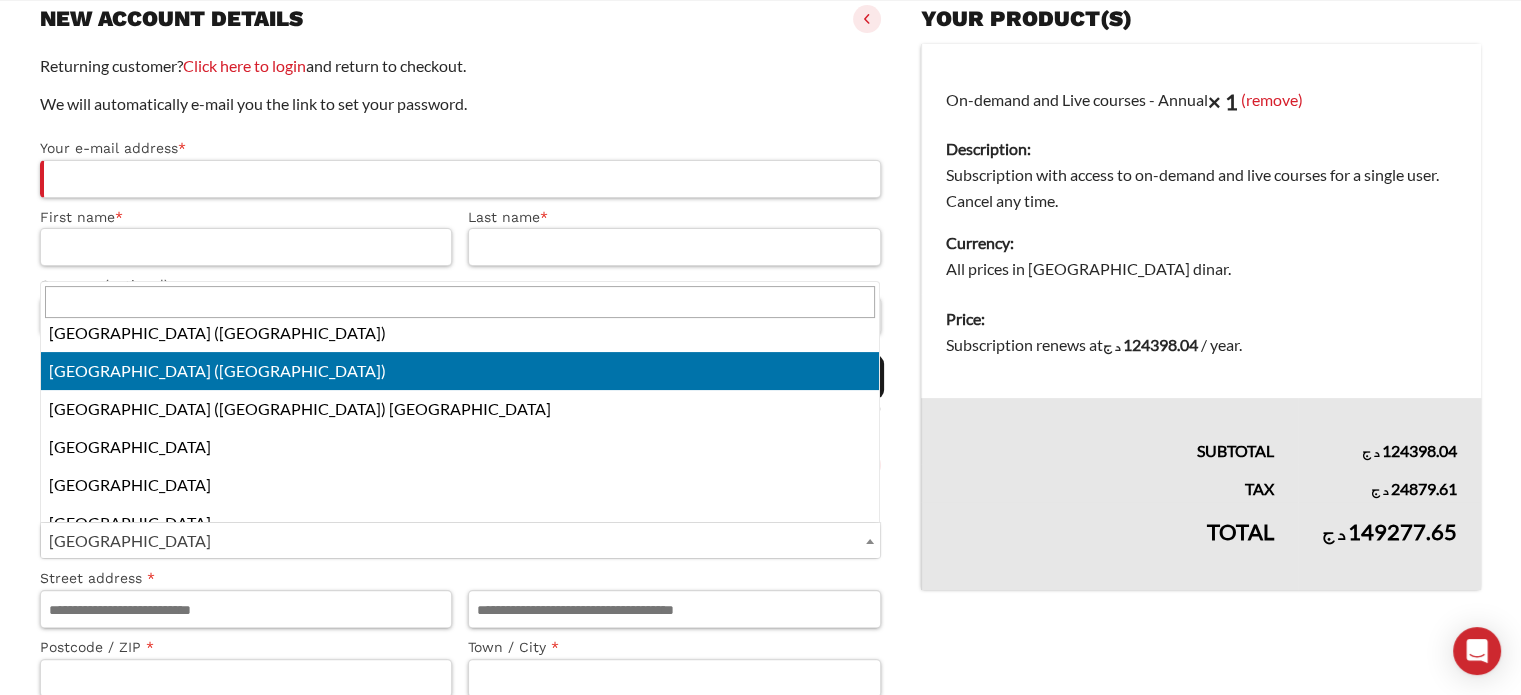 select on "**" 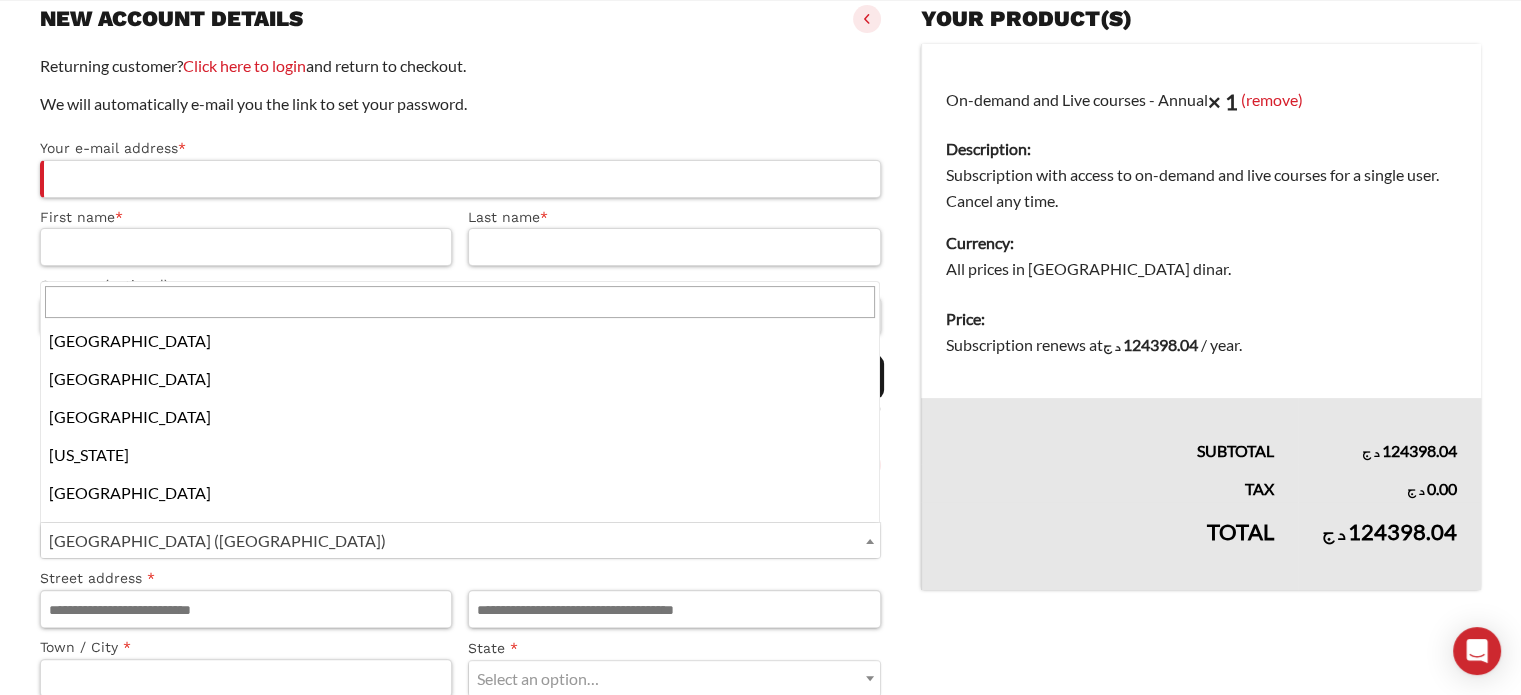 click on "United States (US)" at bounding box center [460, 540] 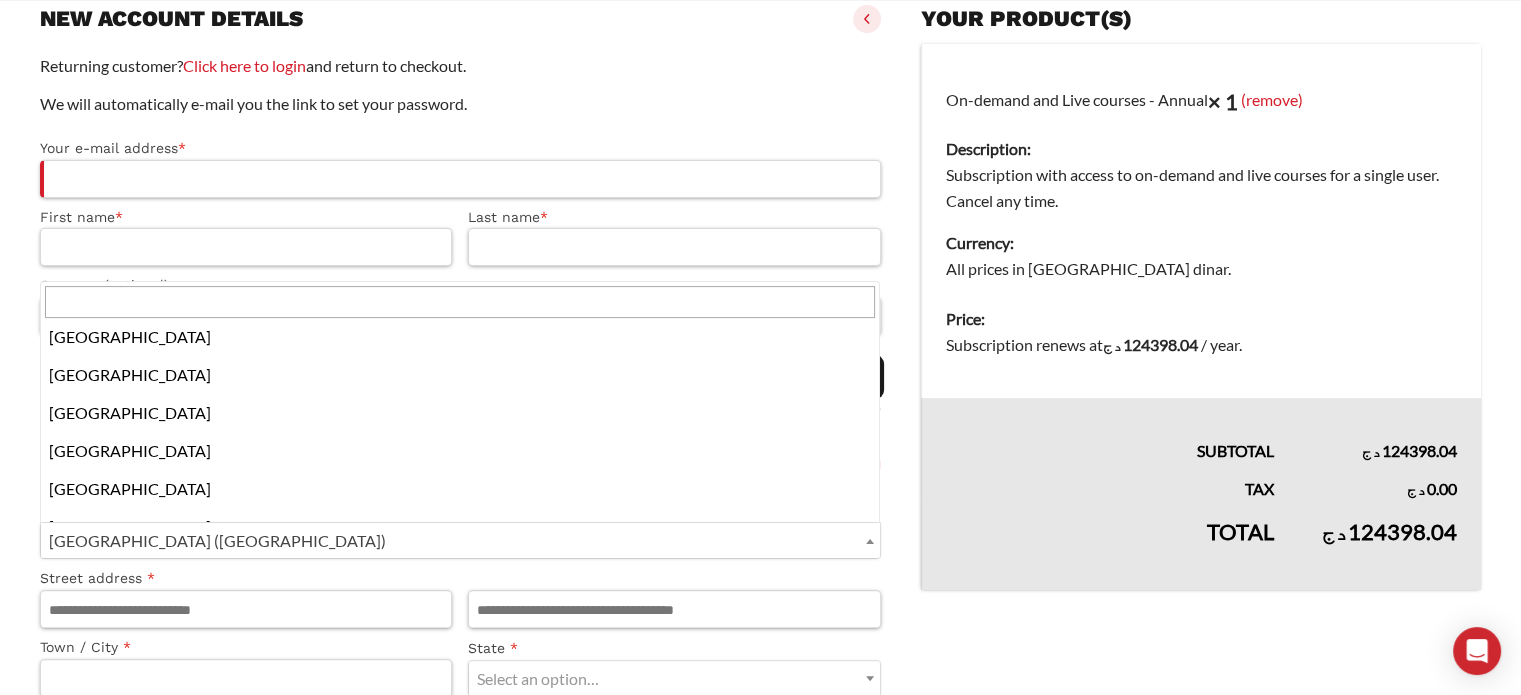 scroll, scrollTop: 8364, scrollLeft: 0, axis: vertical 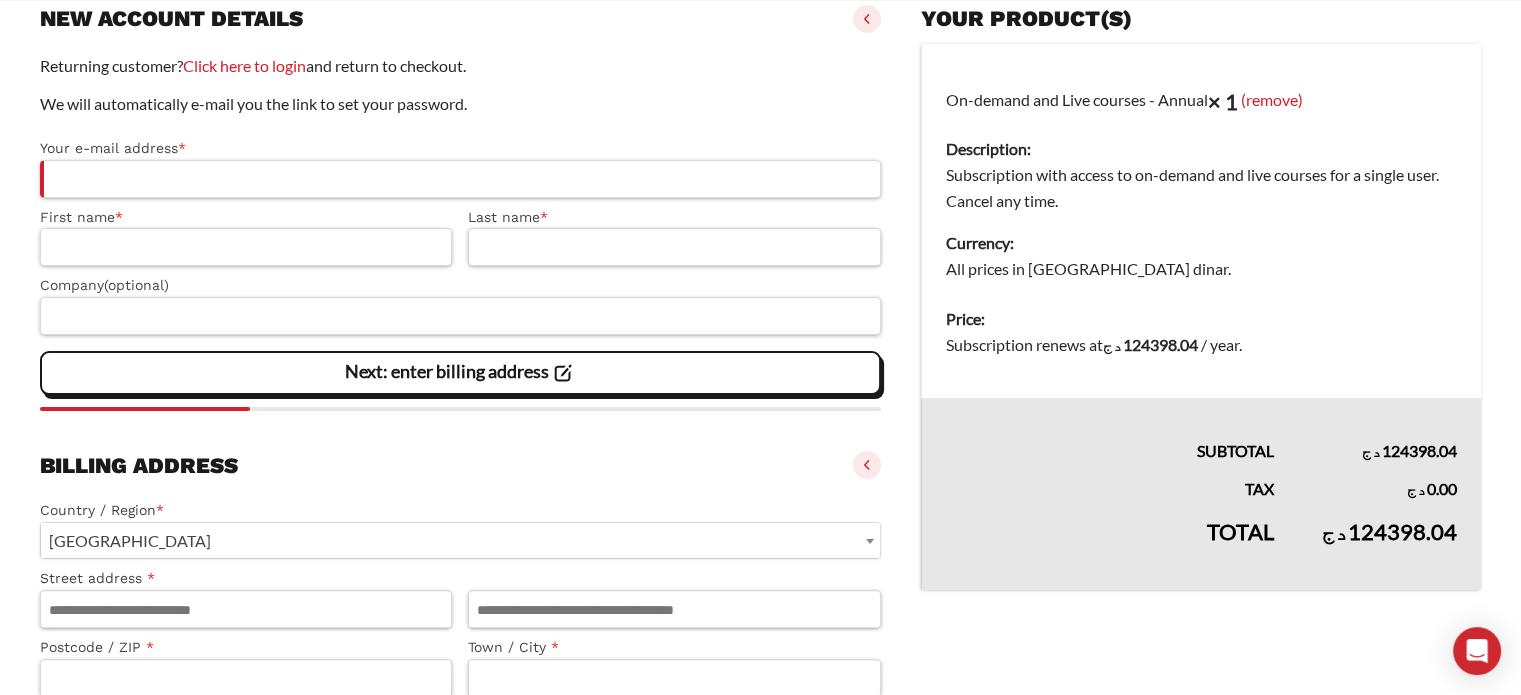 click on "Street address   *" at bounding box center [246, 578] 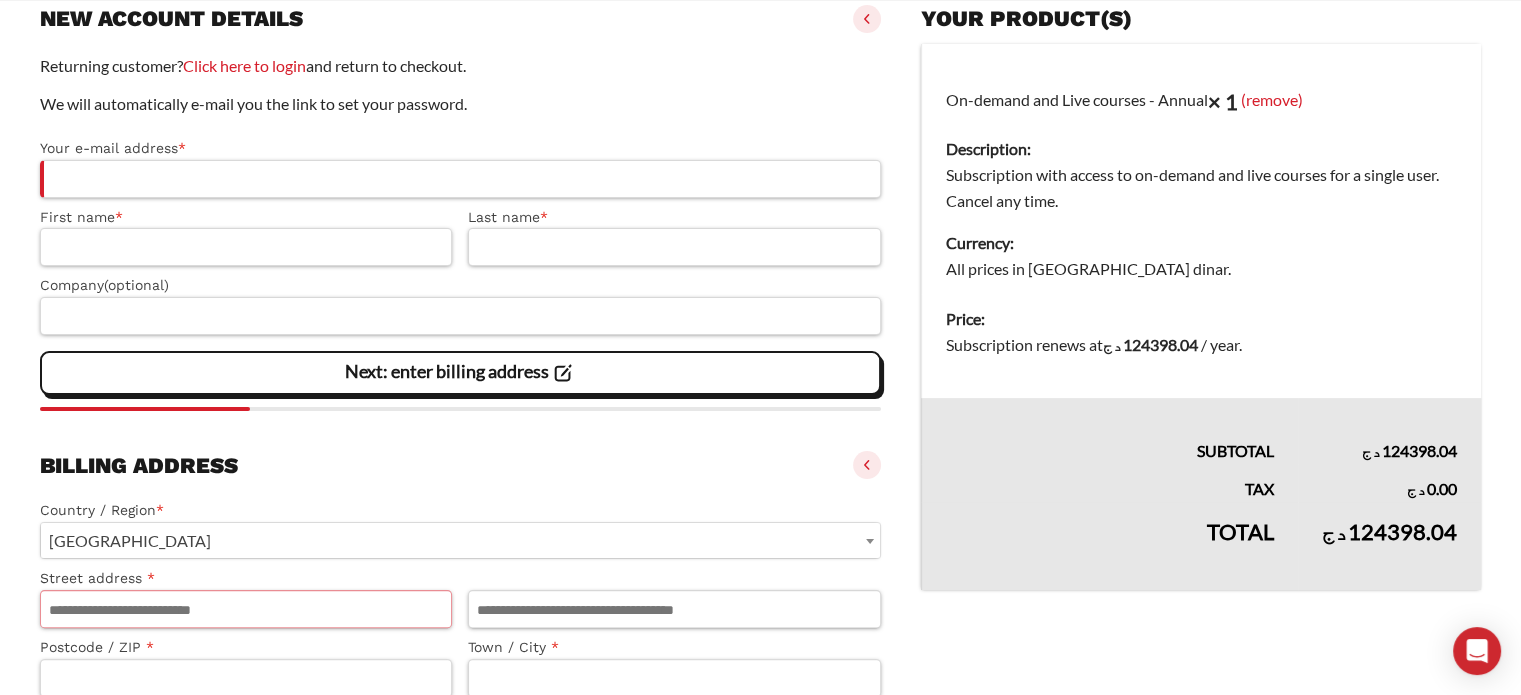 click on "Street address   *" at bounding box center (246, 609) 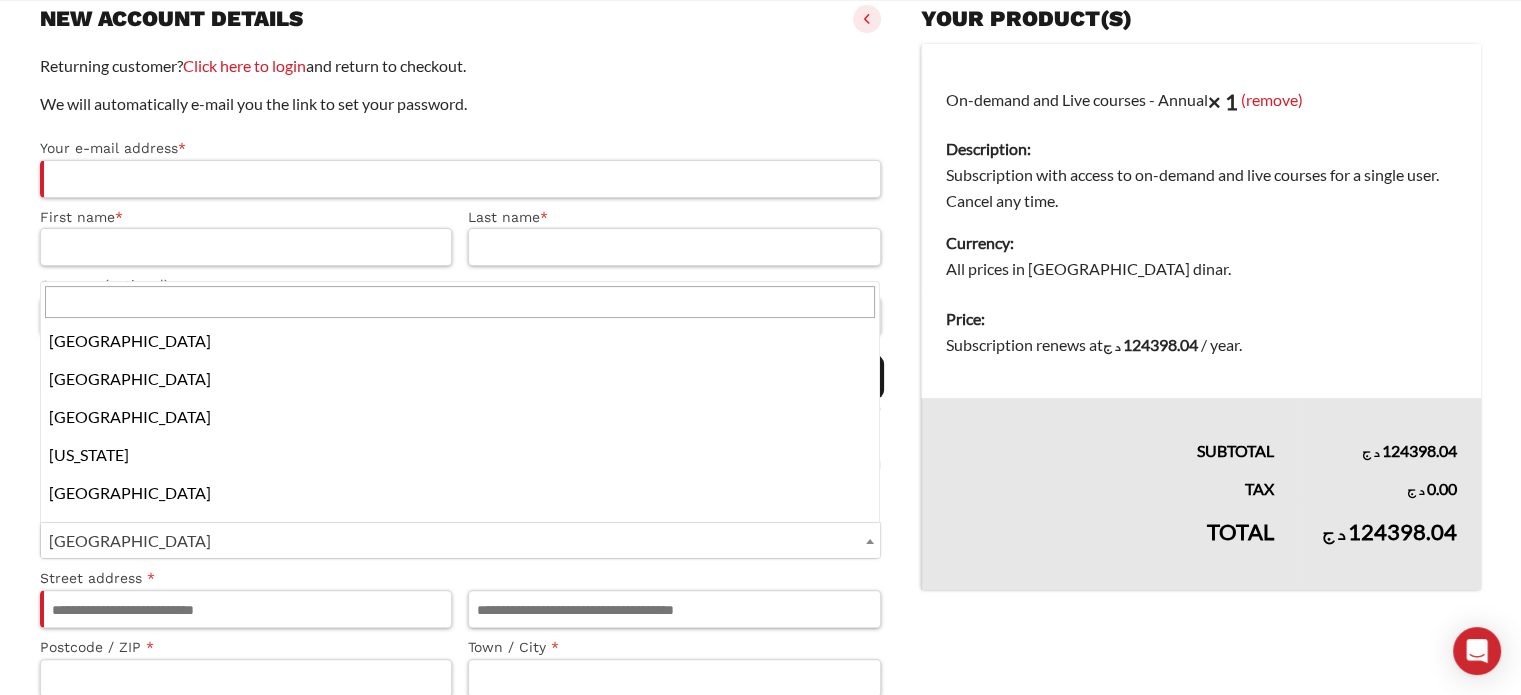 click on "[GEOGRAPHIC_DATA]" at bounding box center [460, 540] 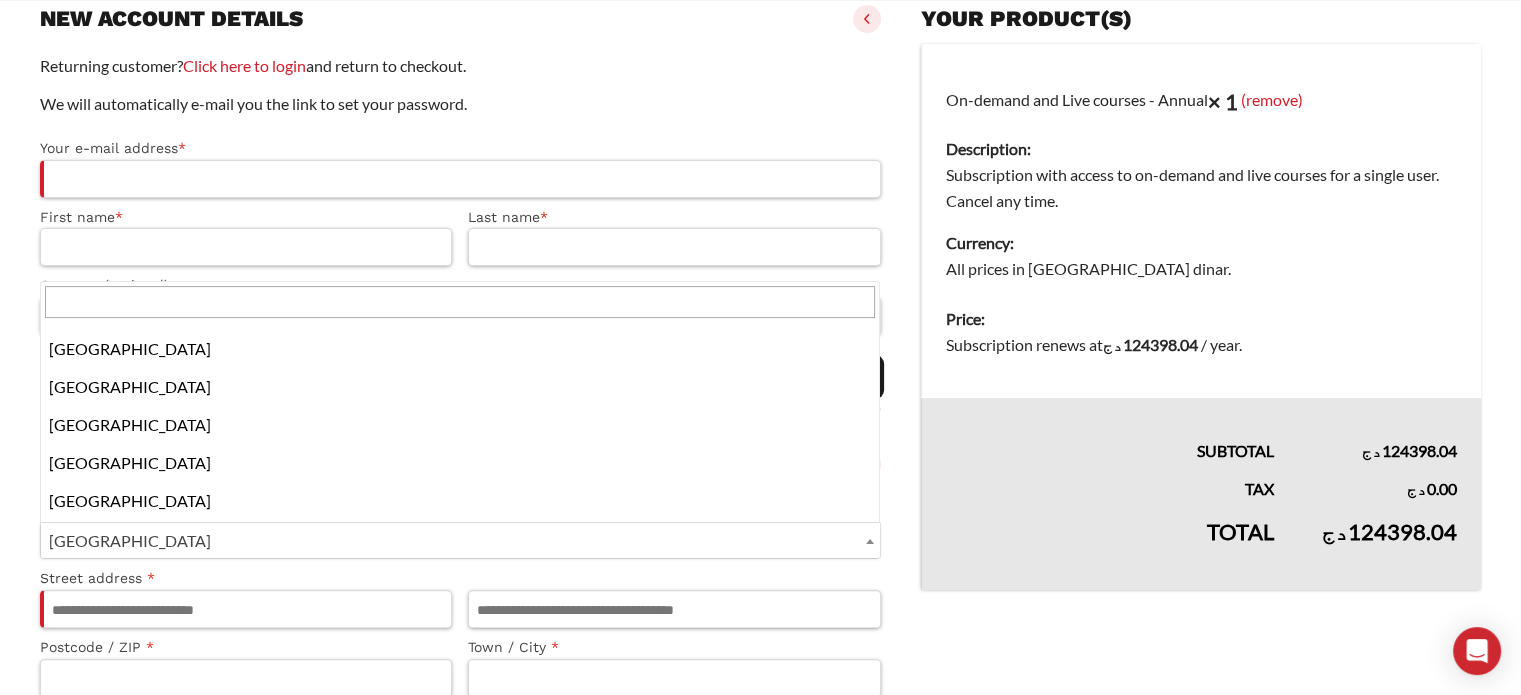 scroll, scrollTop: 8060, scrollLeft: 0, axis: vertical 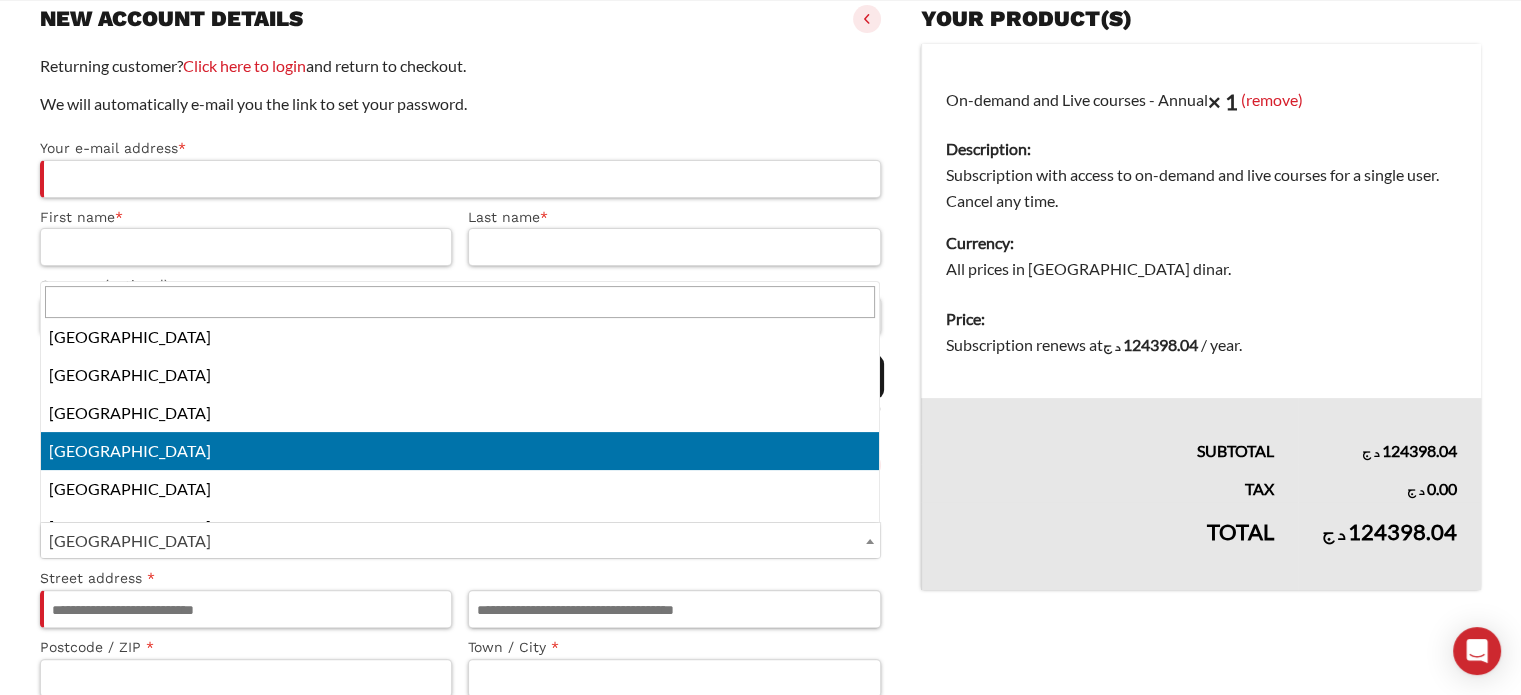 select on "**" 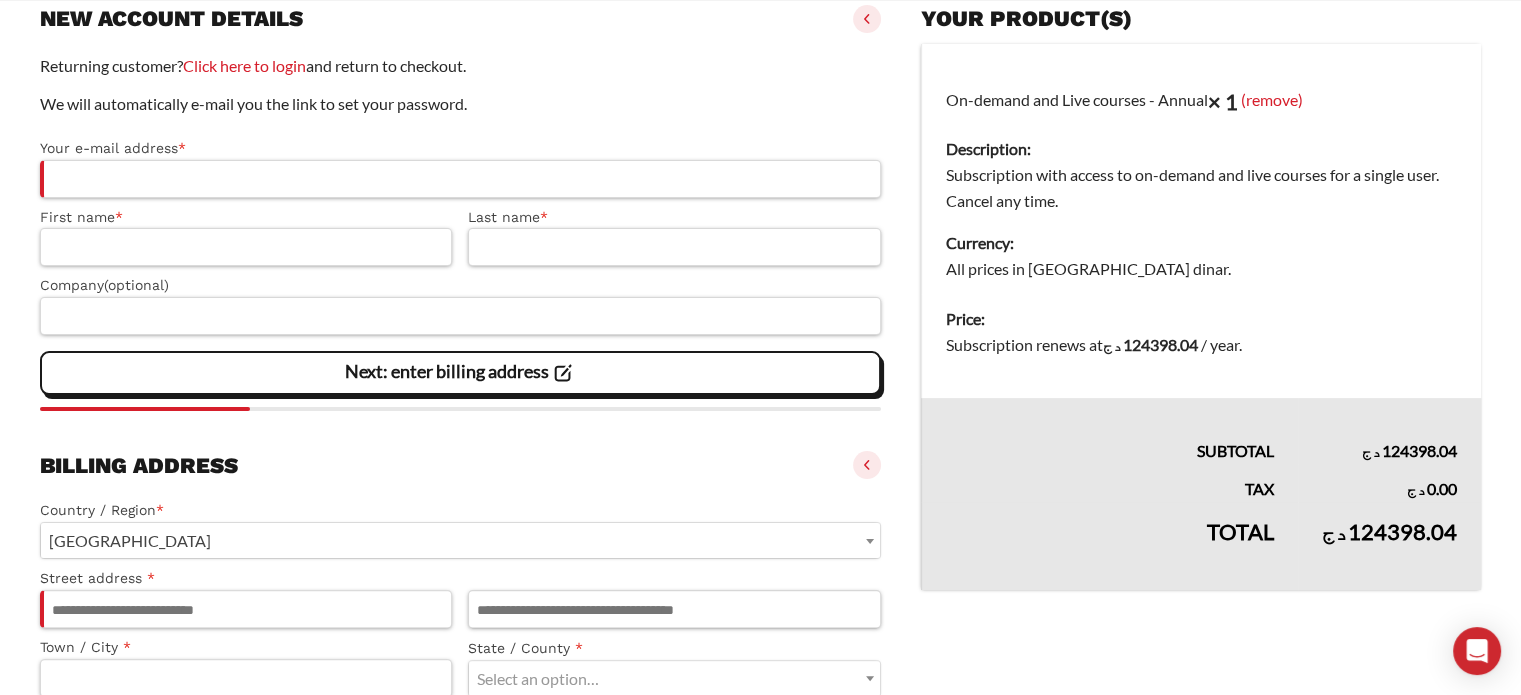 click on "**********" at bounding box center [460, 529] 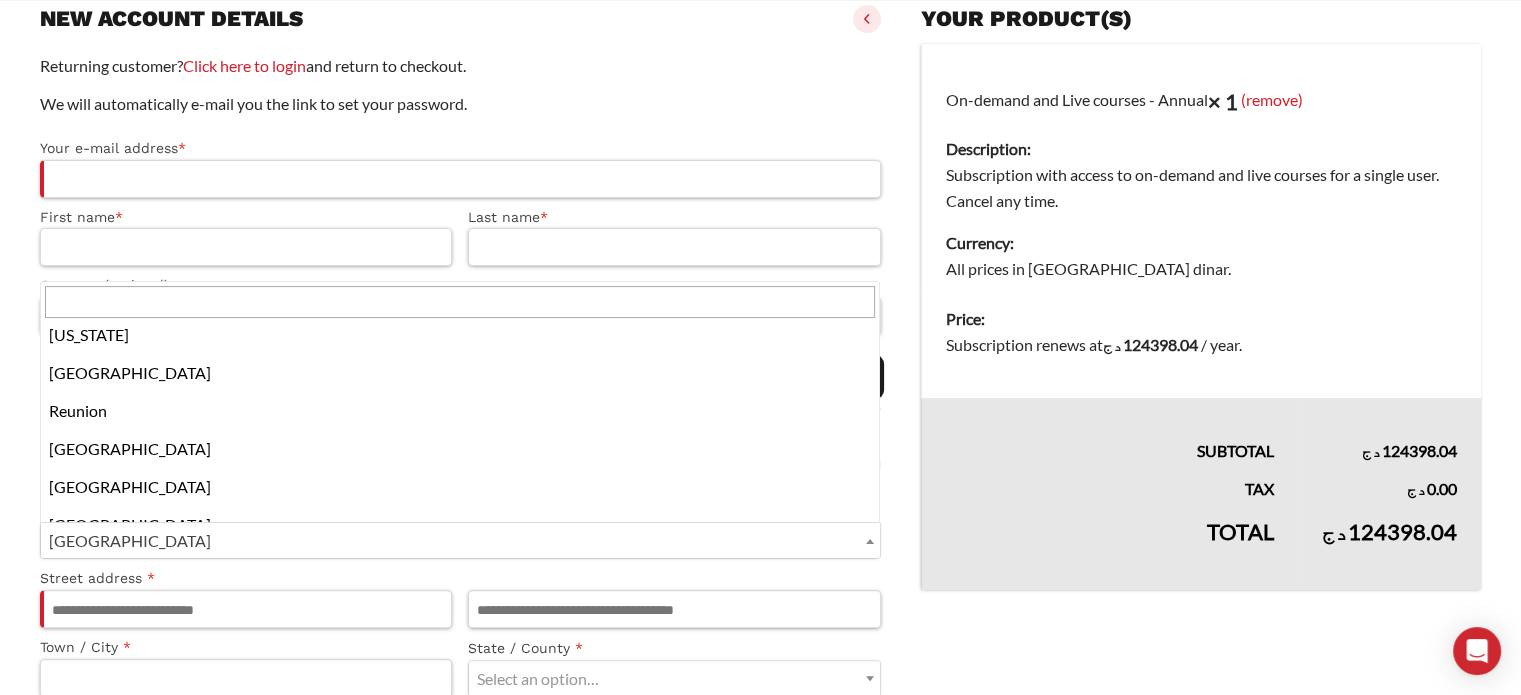 scroll, scrollTop: 6394, scrollLeft: 0, axis: vertical 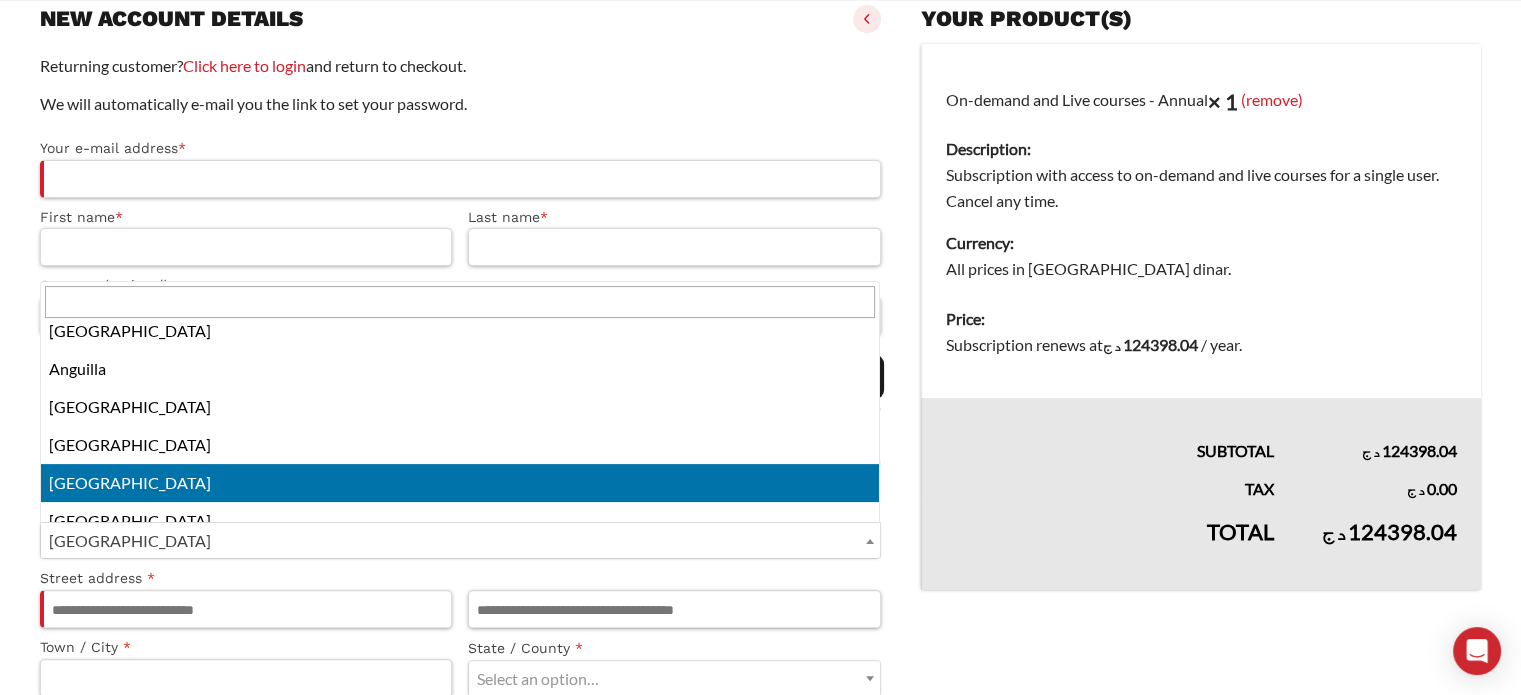 select on "**" 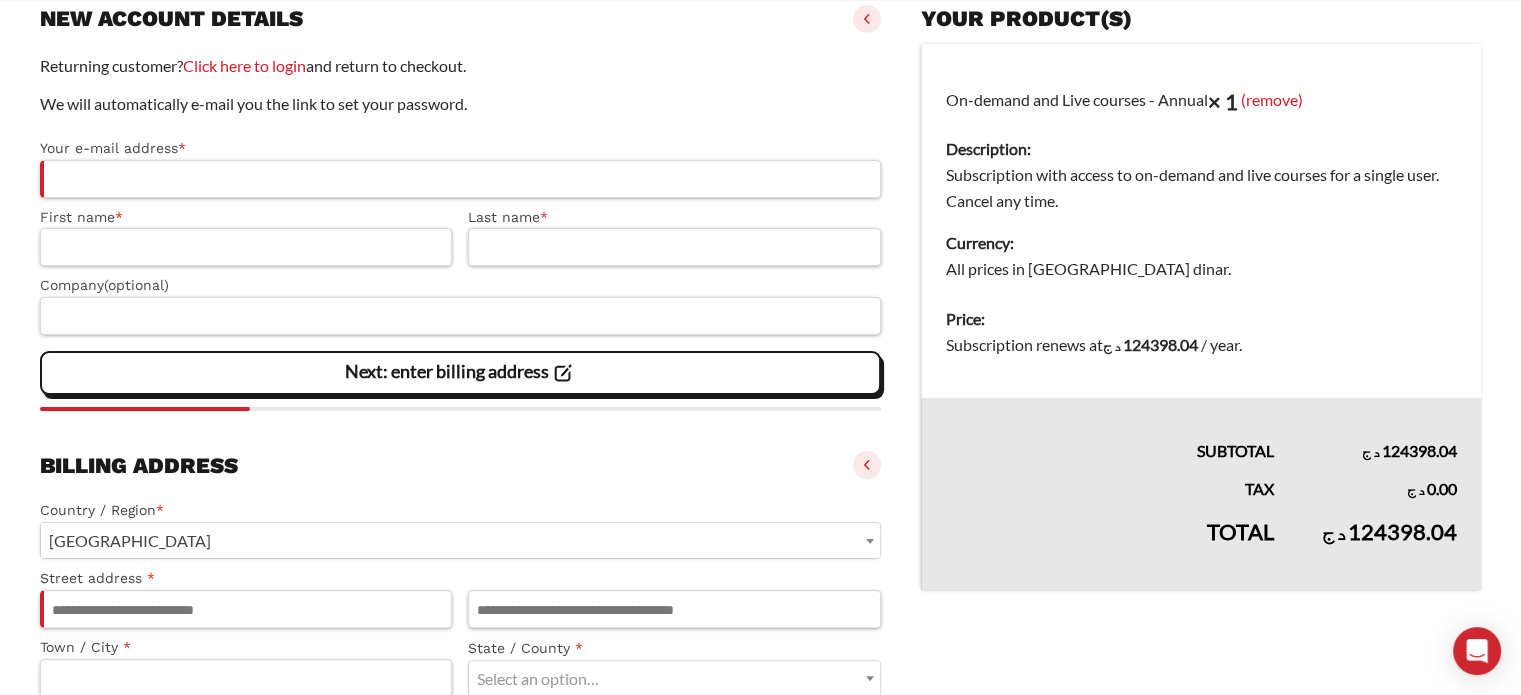 click on "[GEOGRAPHIC_DATA]" at bounding box center [460, 540] 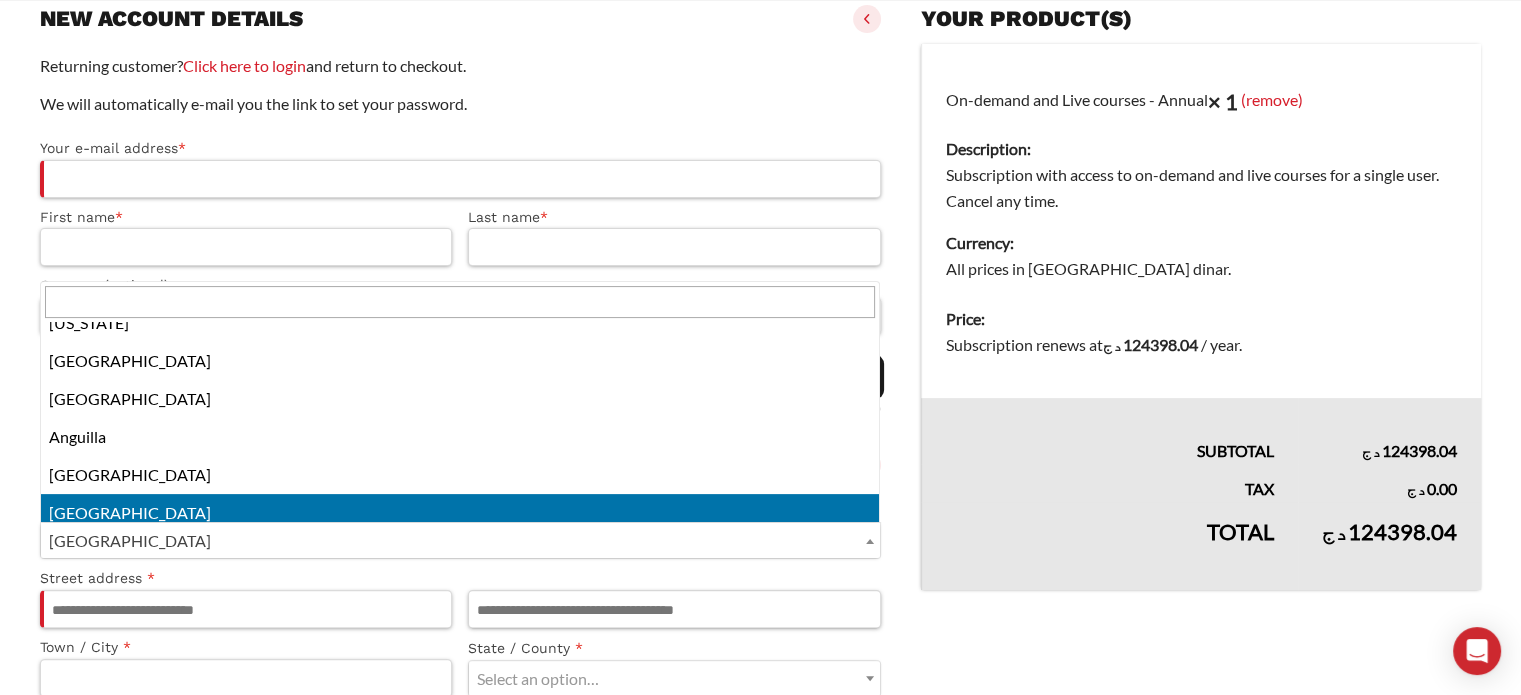 scroll, scrollTop: 0, scrollLeft: 0, axis: both 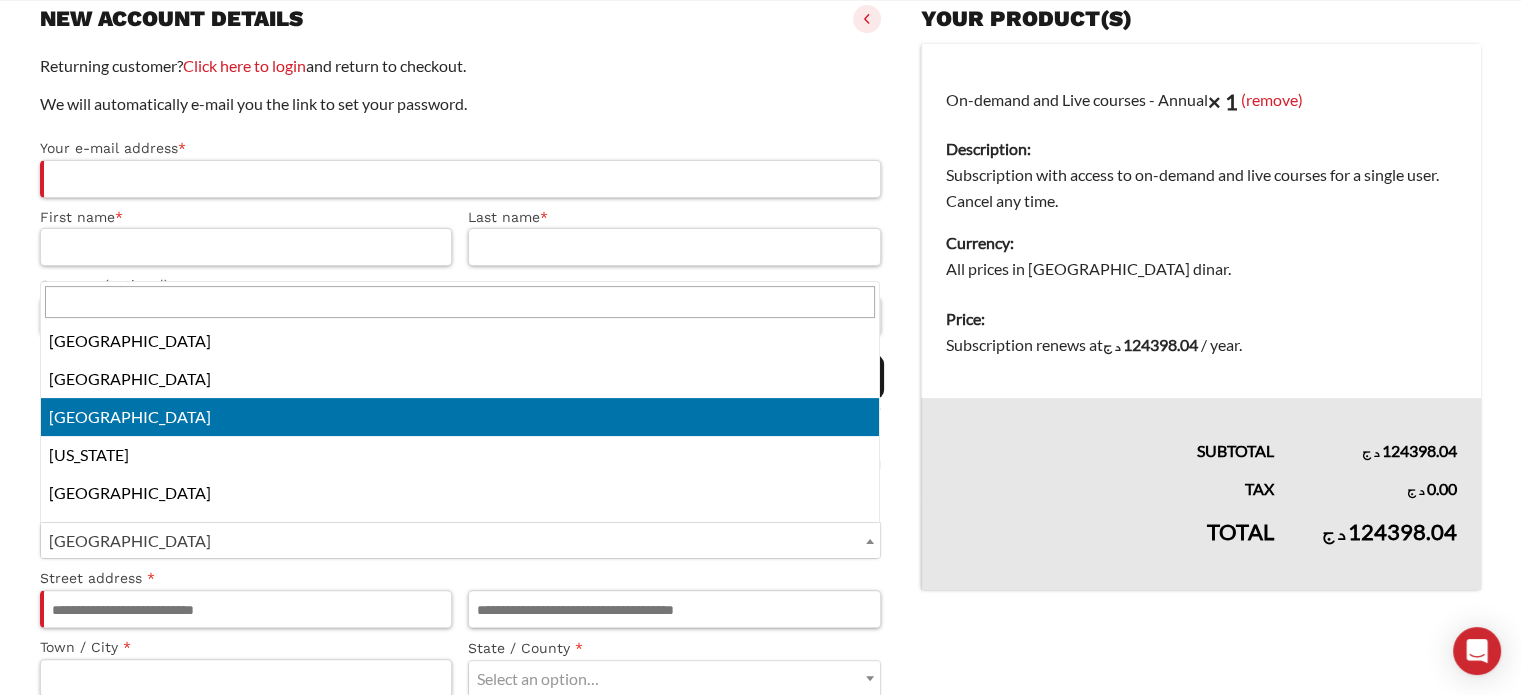 select on "**" 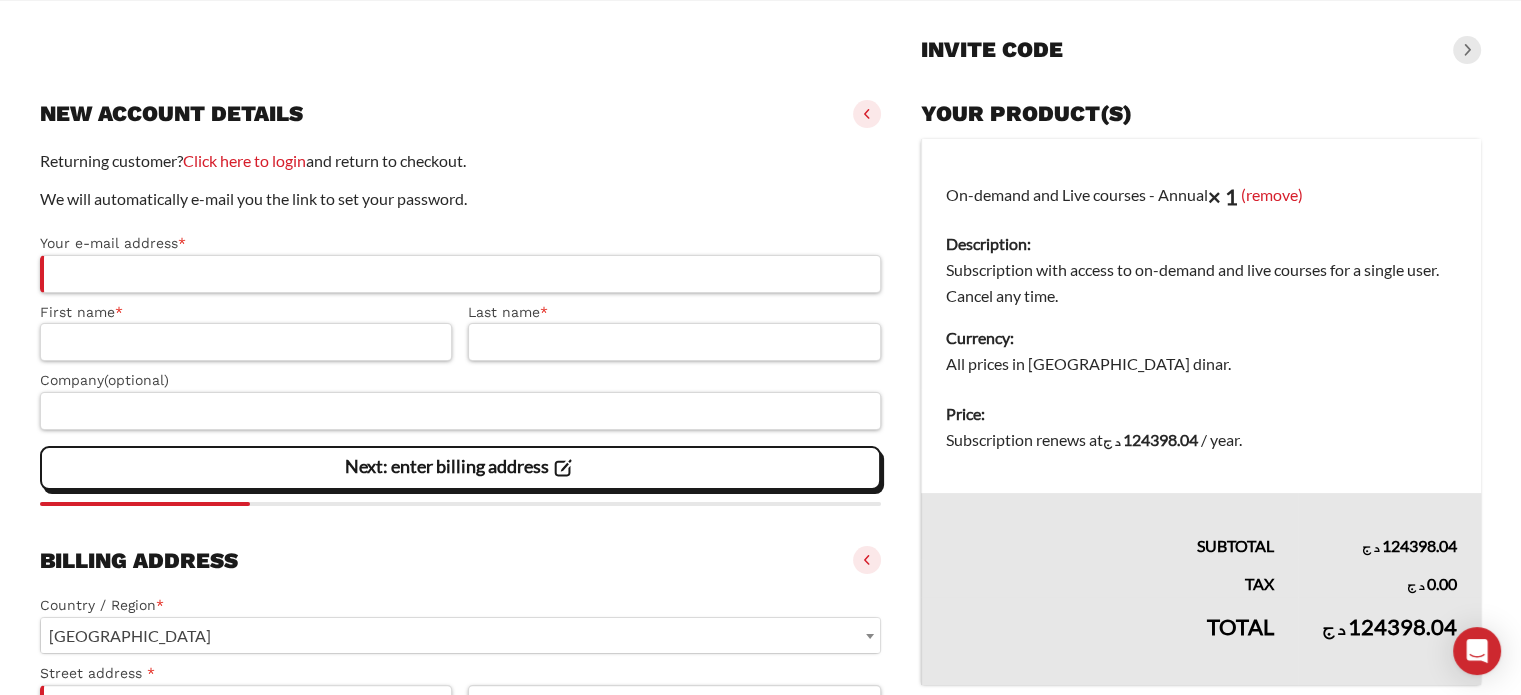 scroll, scrollTop: 260, scrollLeft: 0, axis: vertical 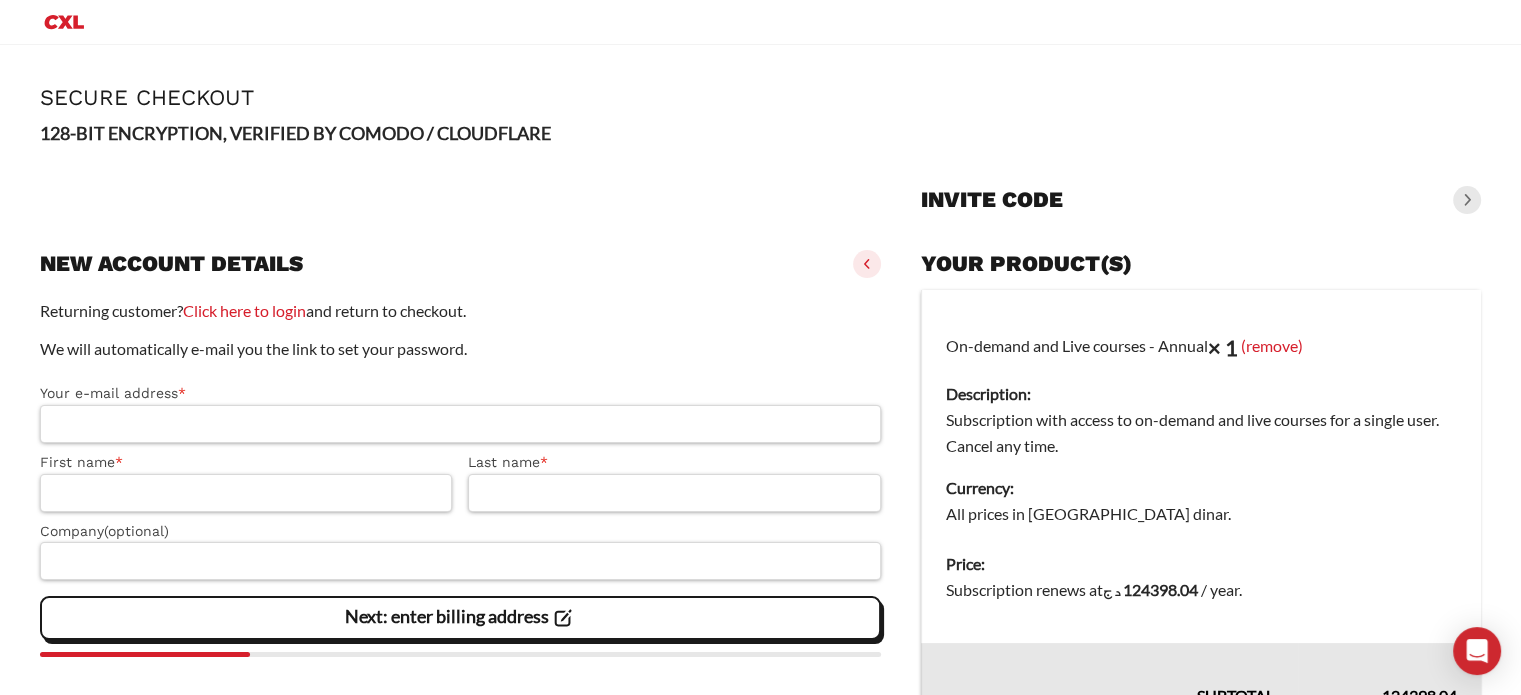 click on "Your e-mail address  *" at bounding box center (460, 424) 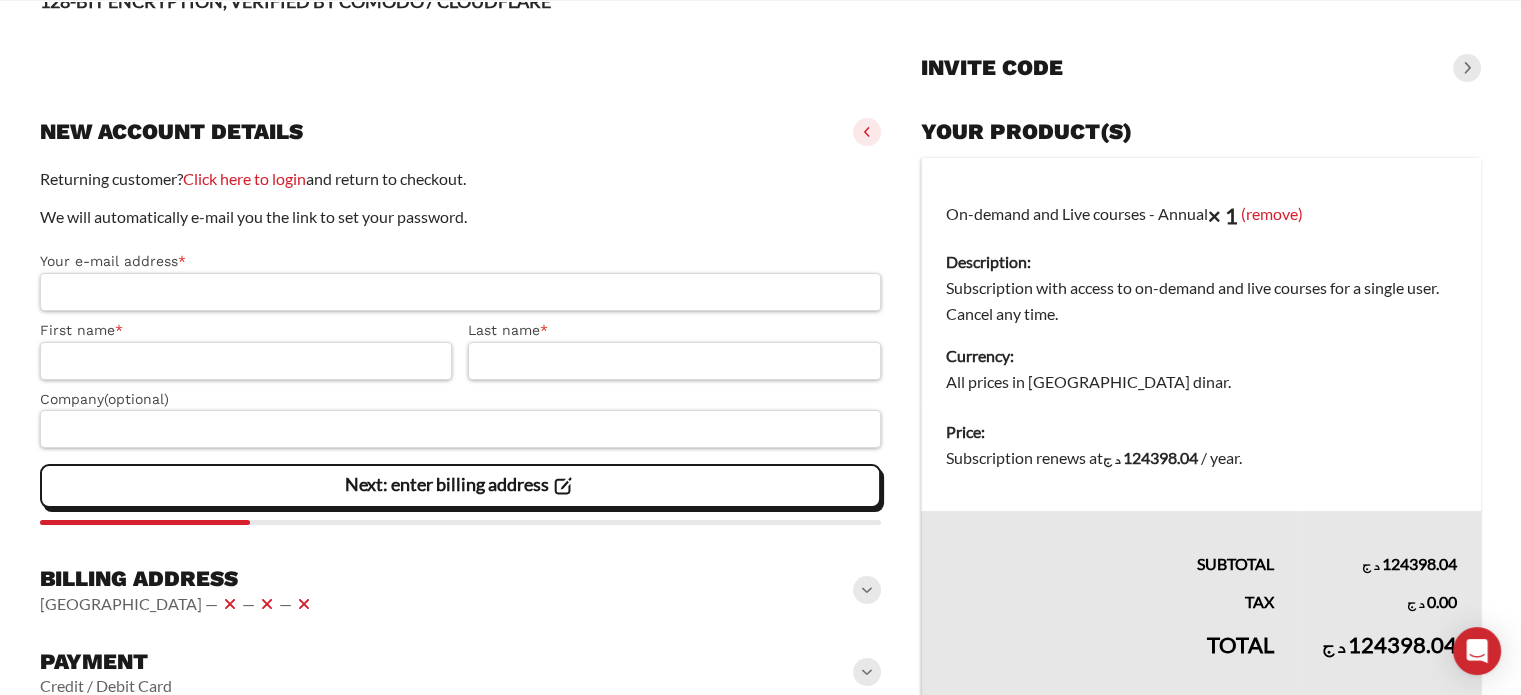 scroll, scrollTop: 200, scrollLeft: 0, axis: vertical 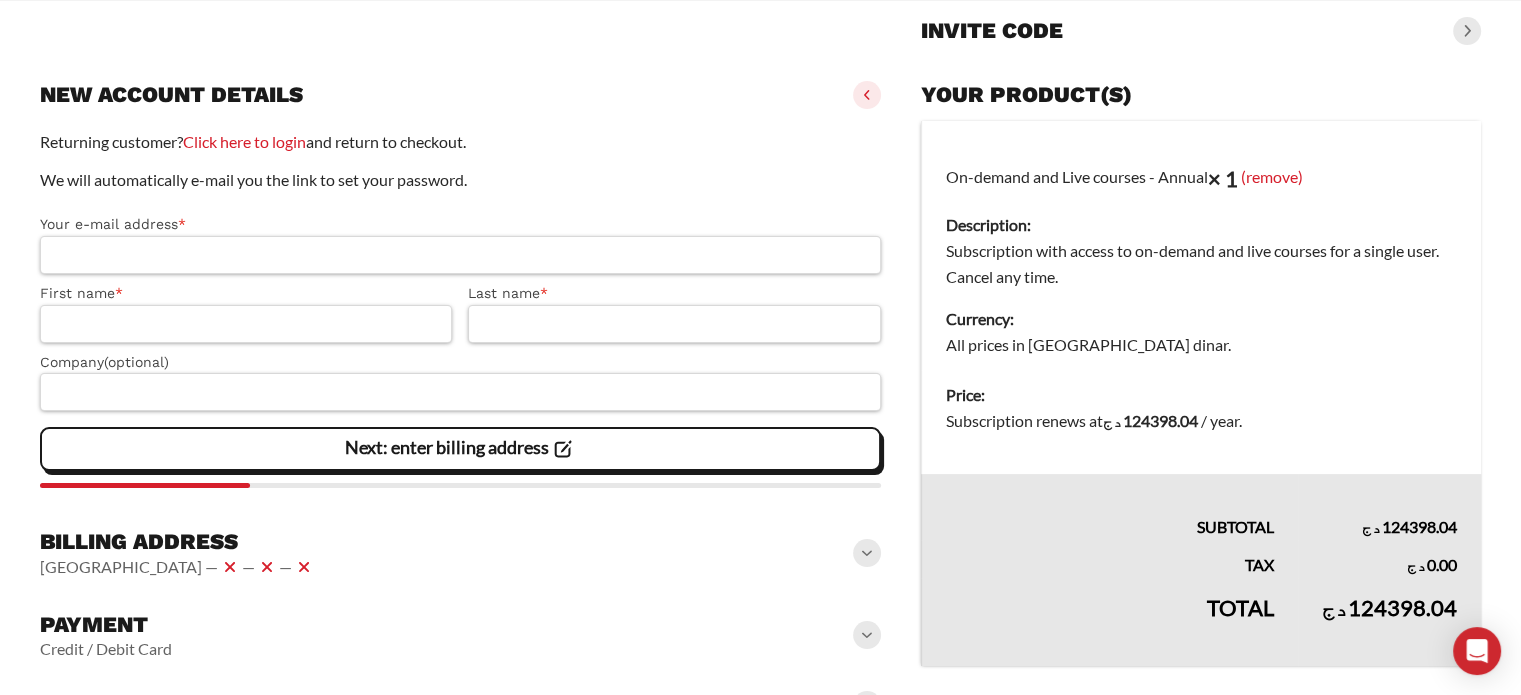 click on "Your e-mail address  *" at bounding box center [460, 255] 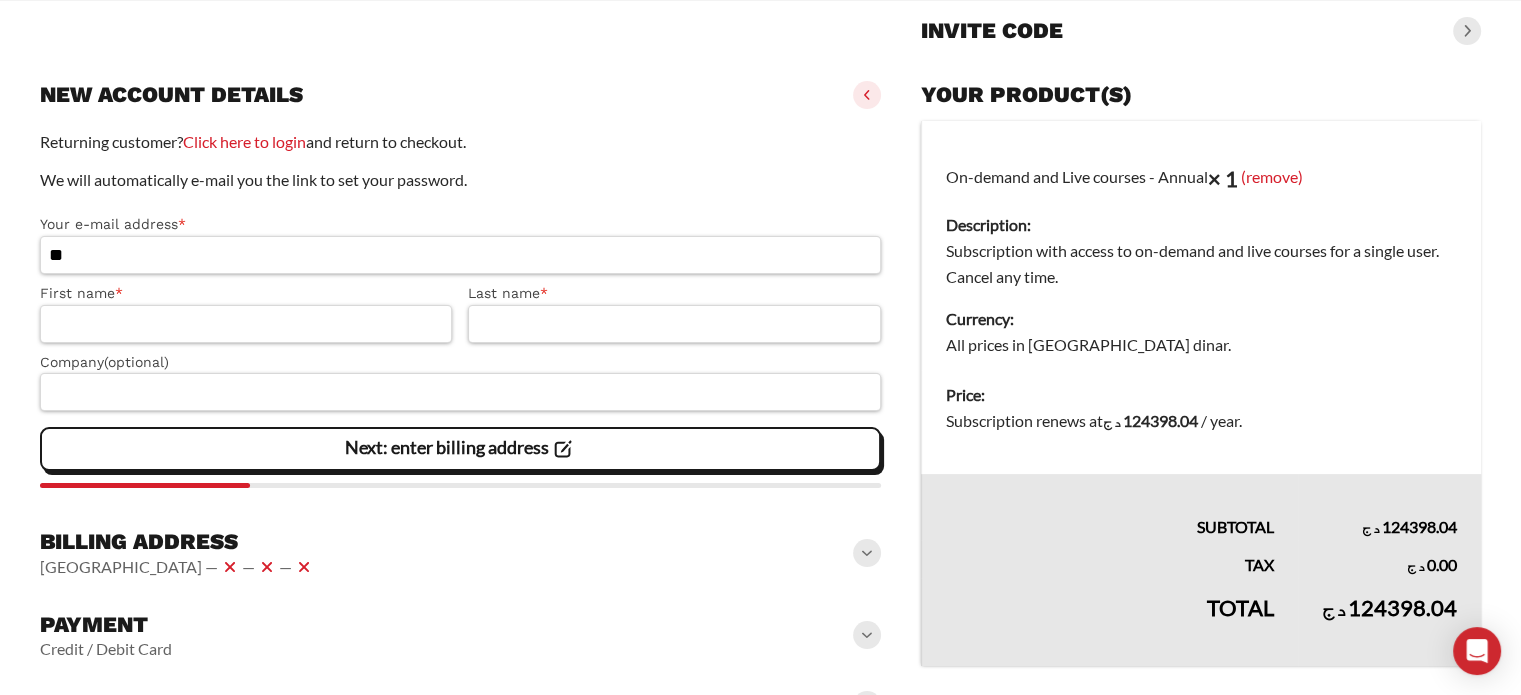 type on "*" 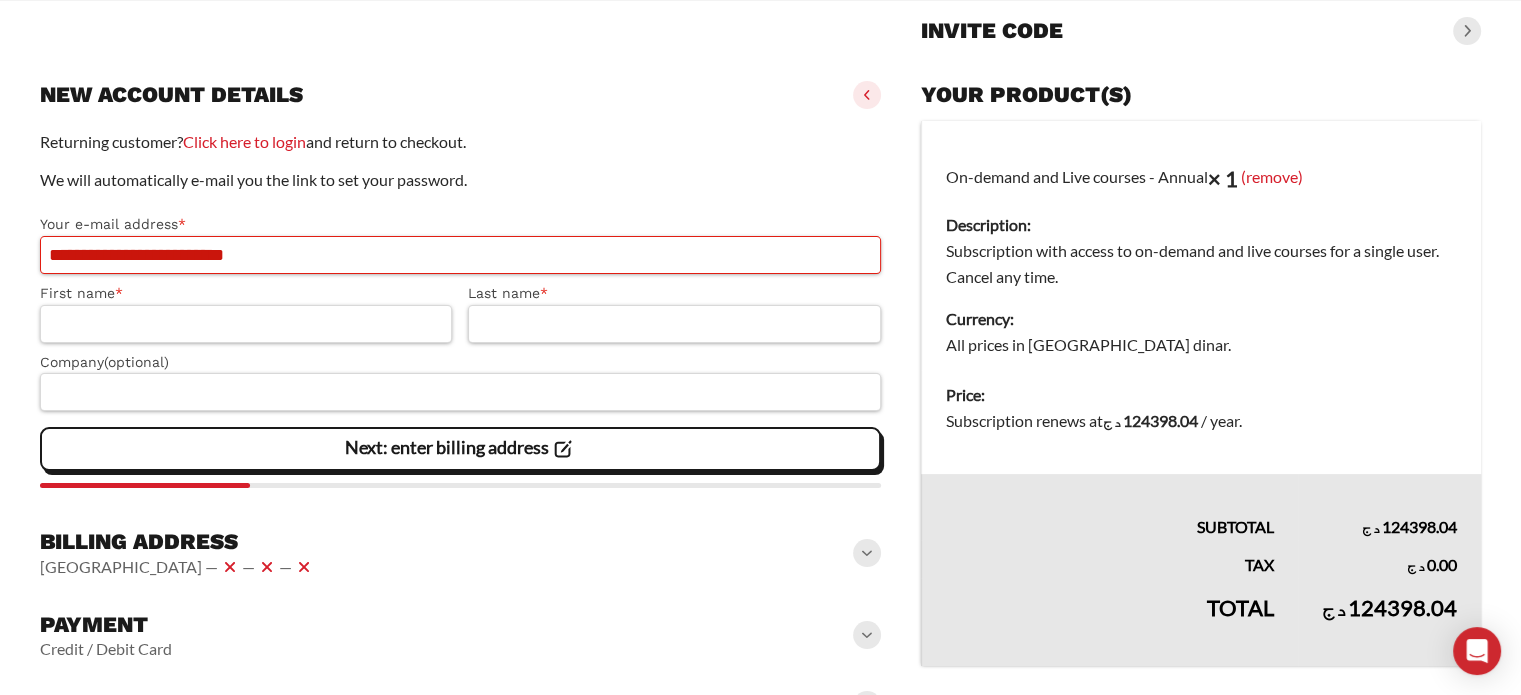 type on "**********" 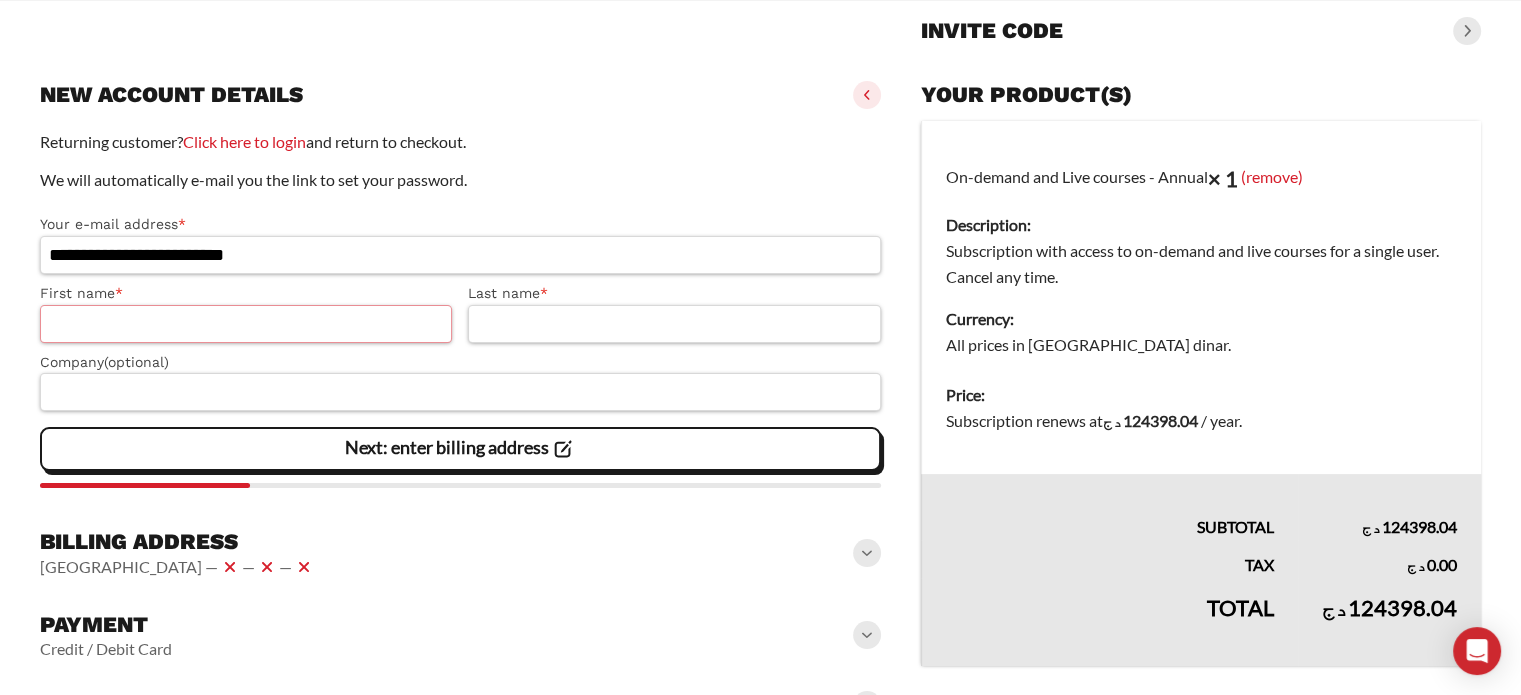 click on "First name  *" at bounding box center (246, 324) 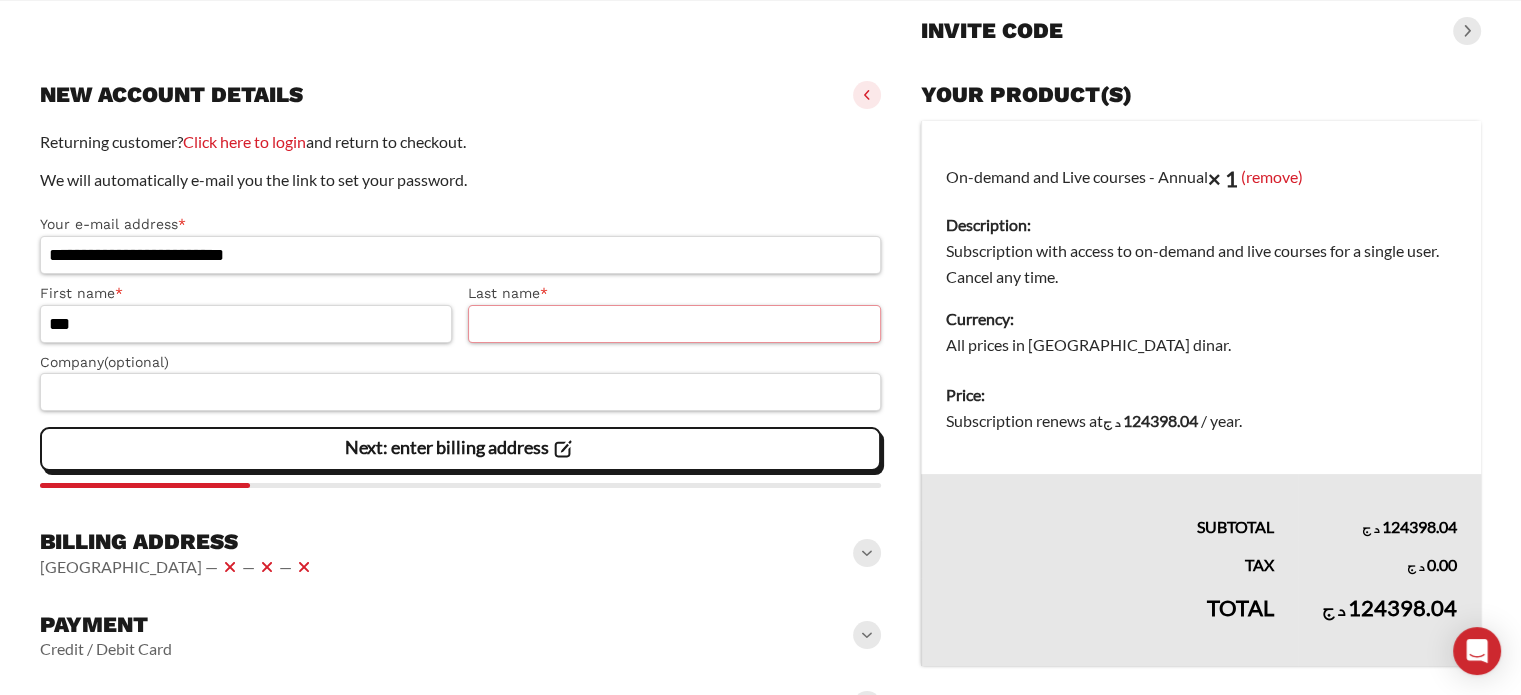 type on "***" 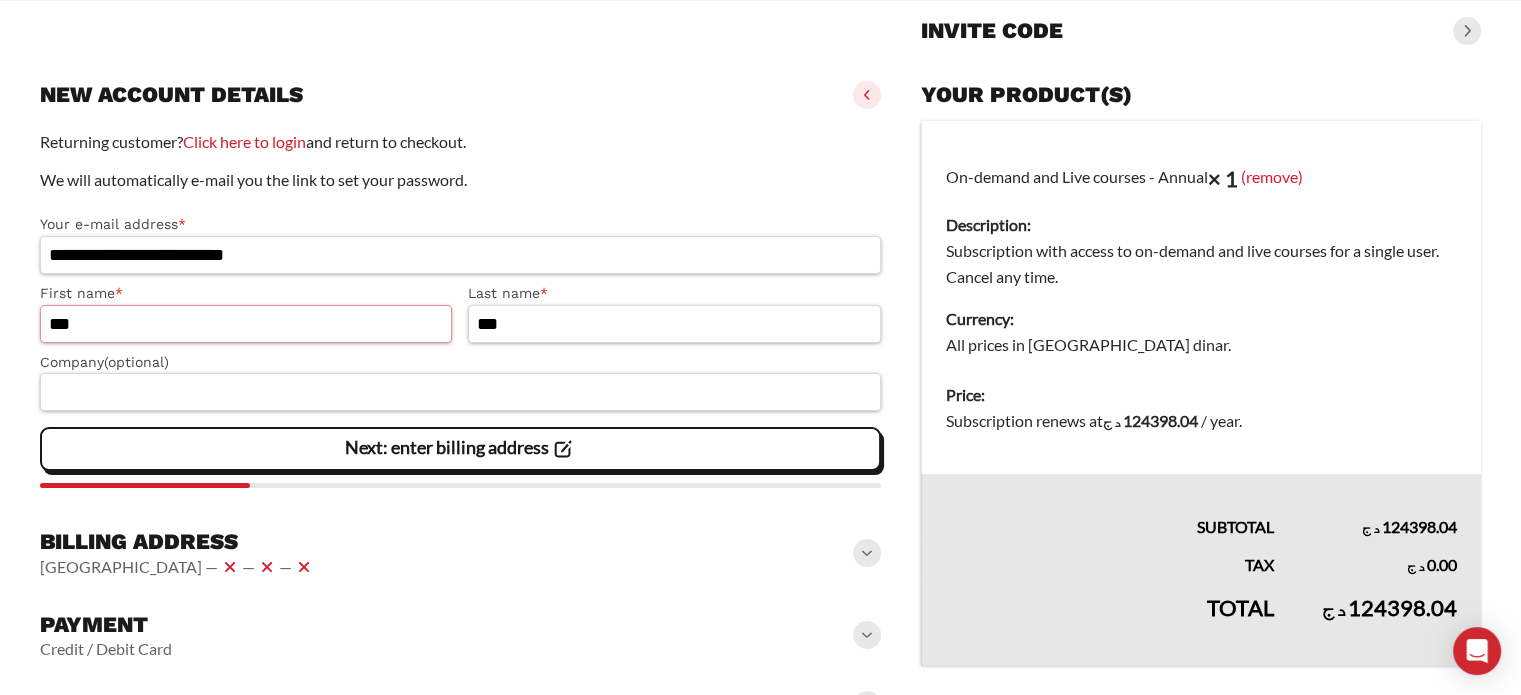 select on "**" 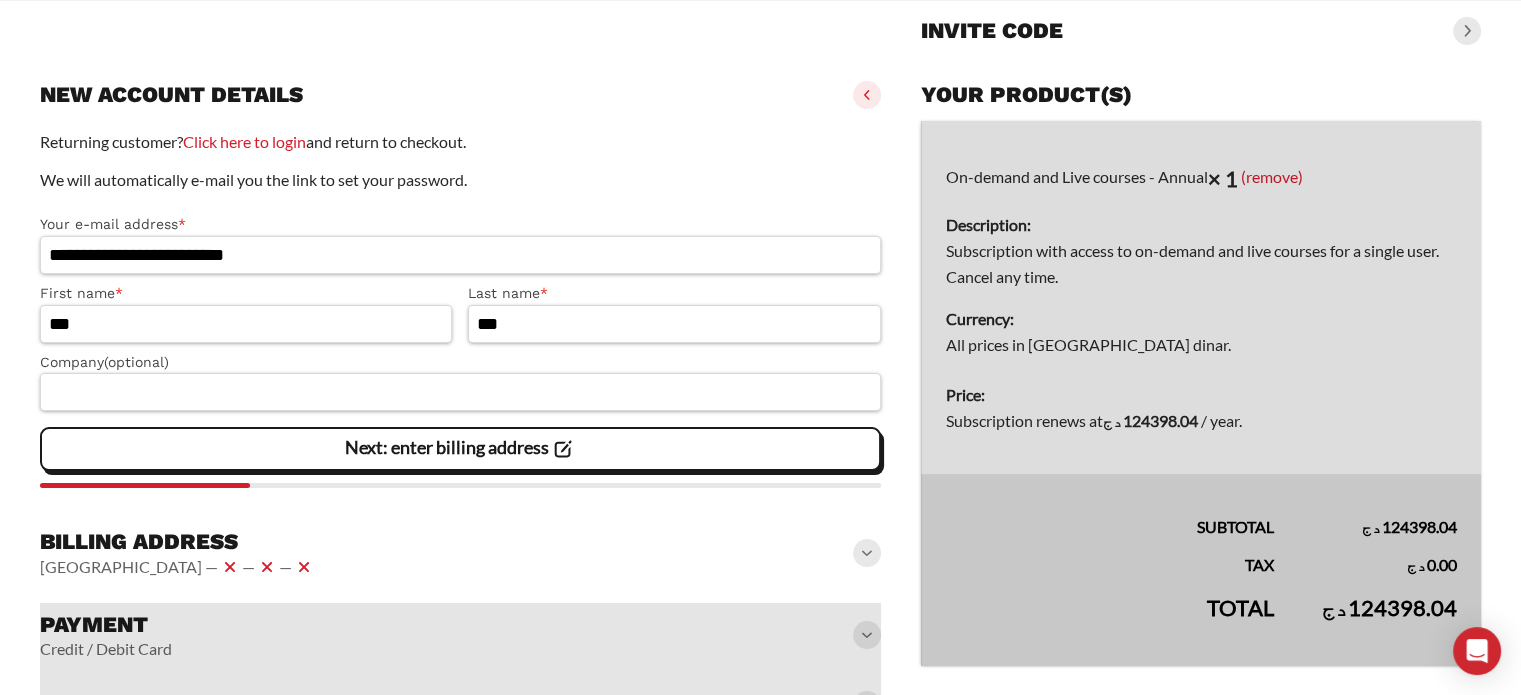 select on "**" 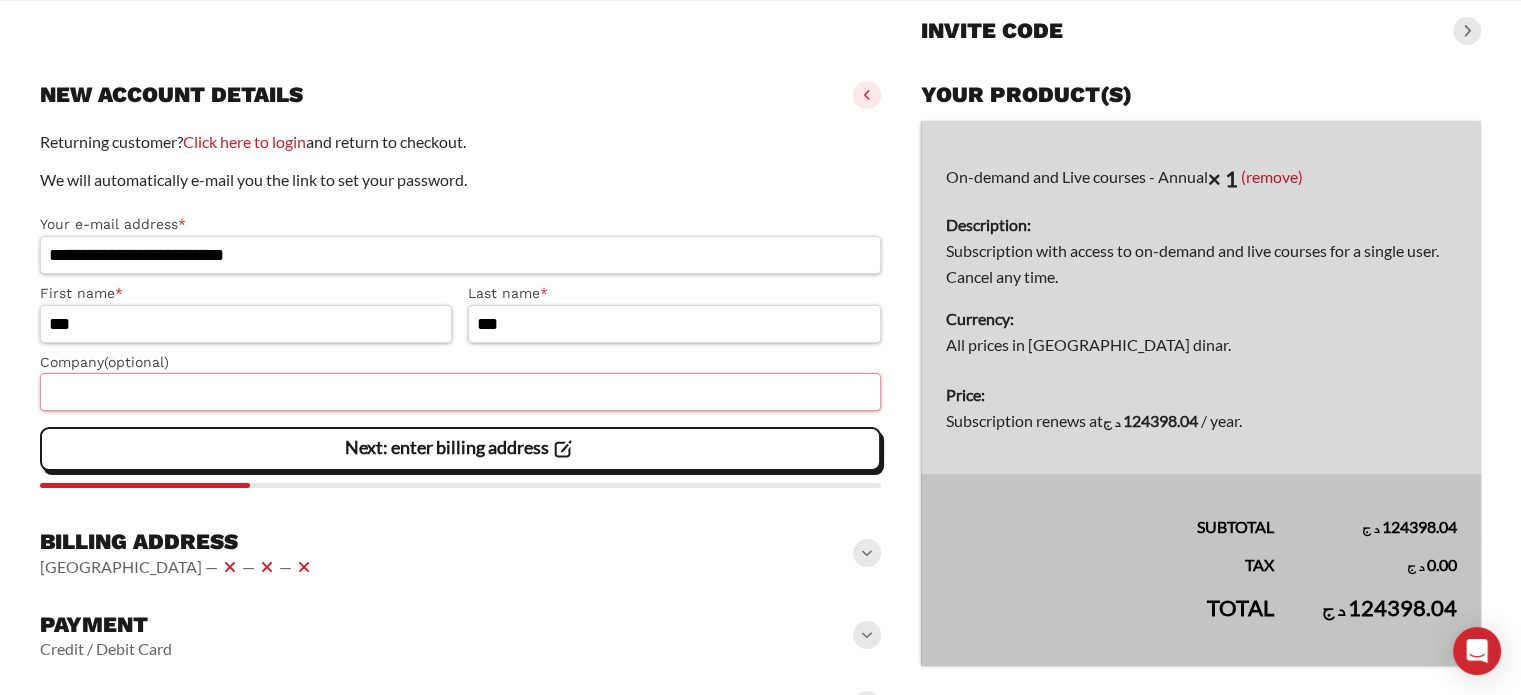 click on "Company  (optional)" at bounding box center [460, 392] 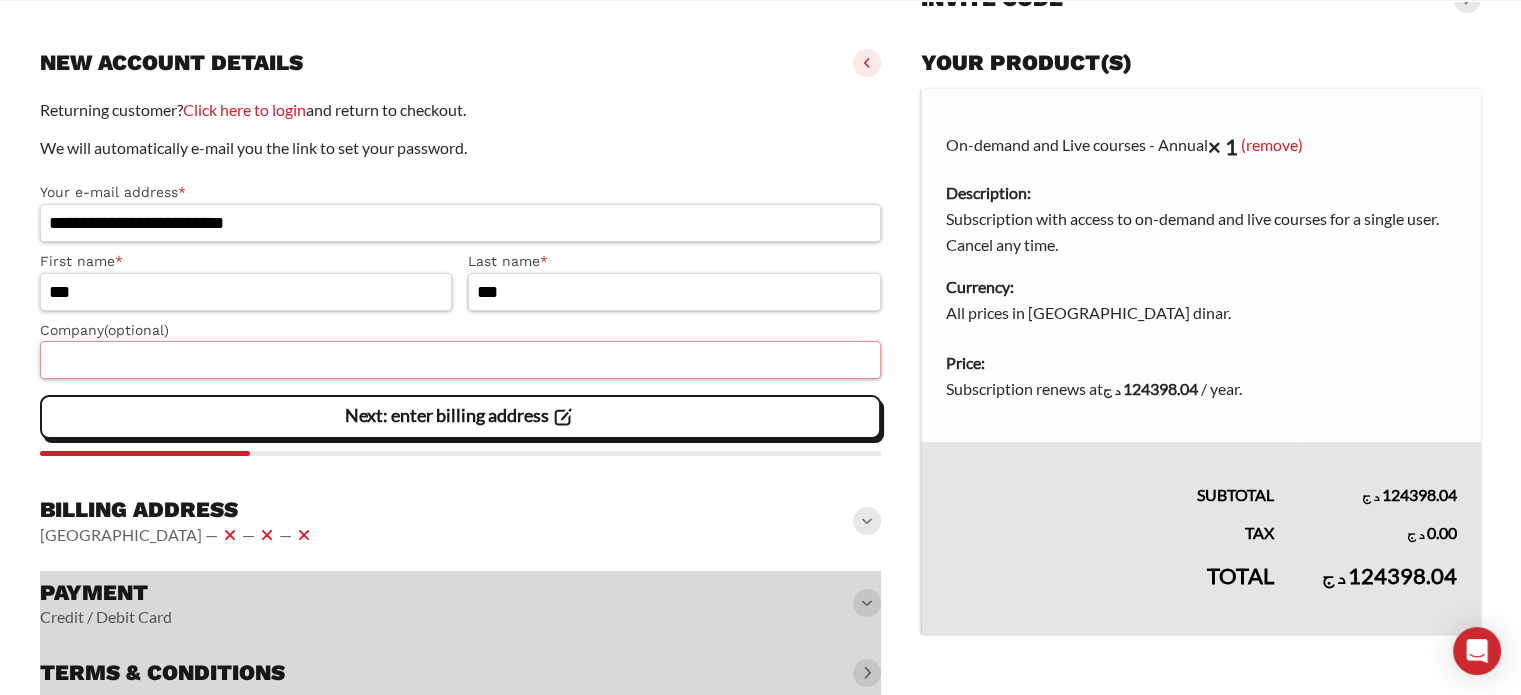 scroll, scrollTop: 276, scrollLeft: 0, axis: vertical 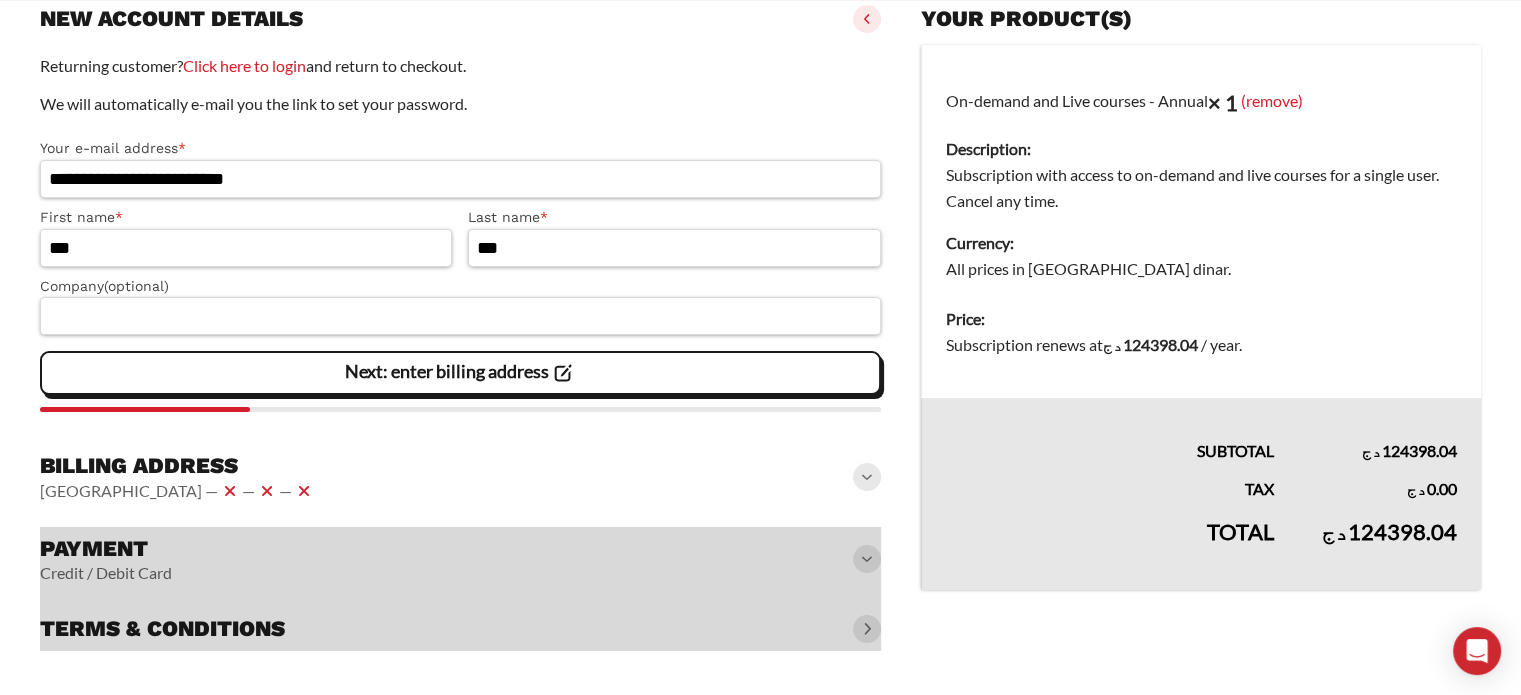 click on "Billing address
[GEOGRAPHIC_DATA] —   —   —" 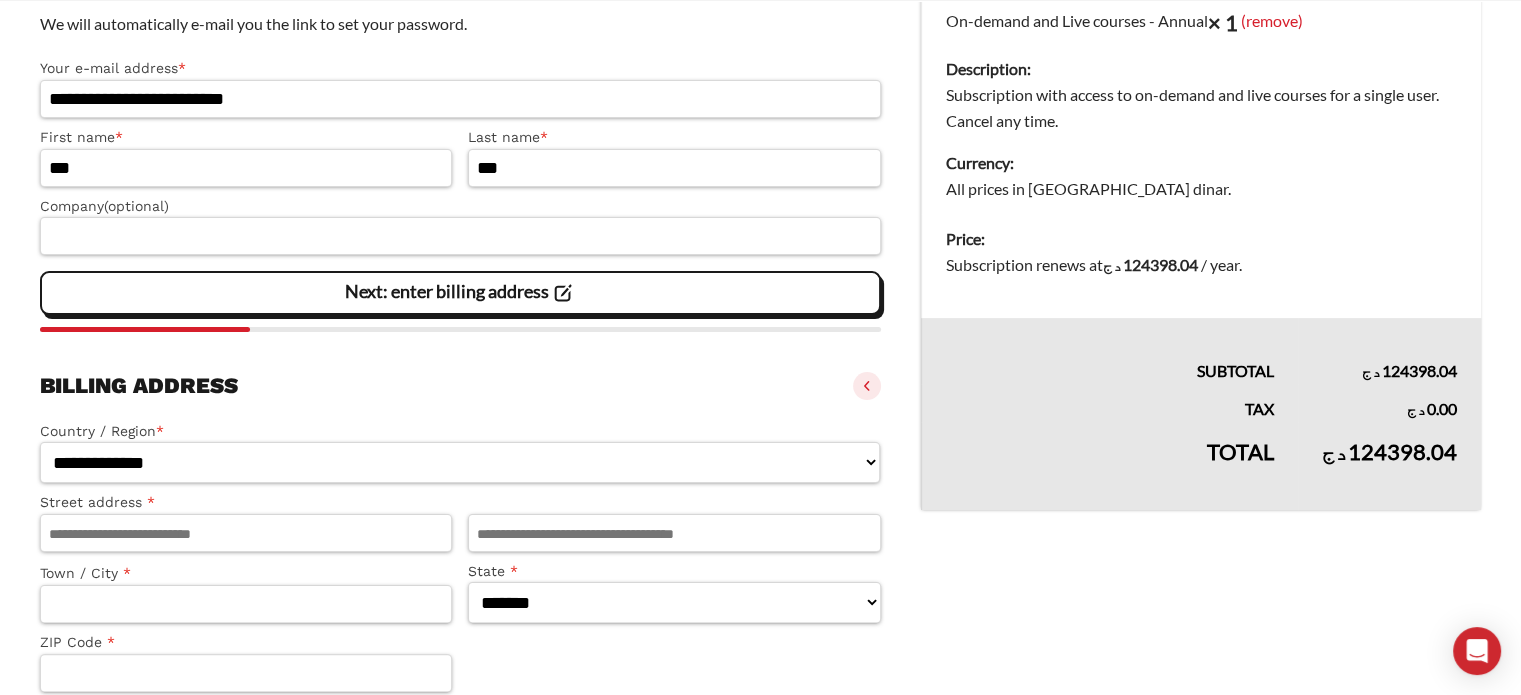 scroll, scrollTop: 576, scrollLeft: 0, axis: vertical 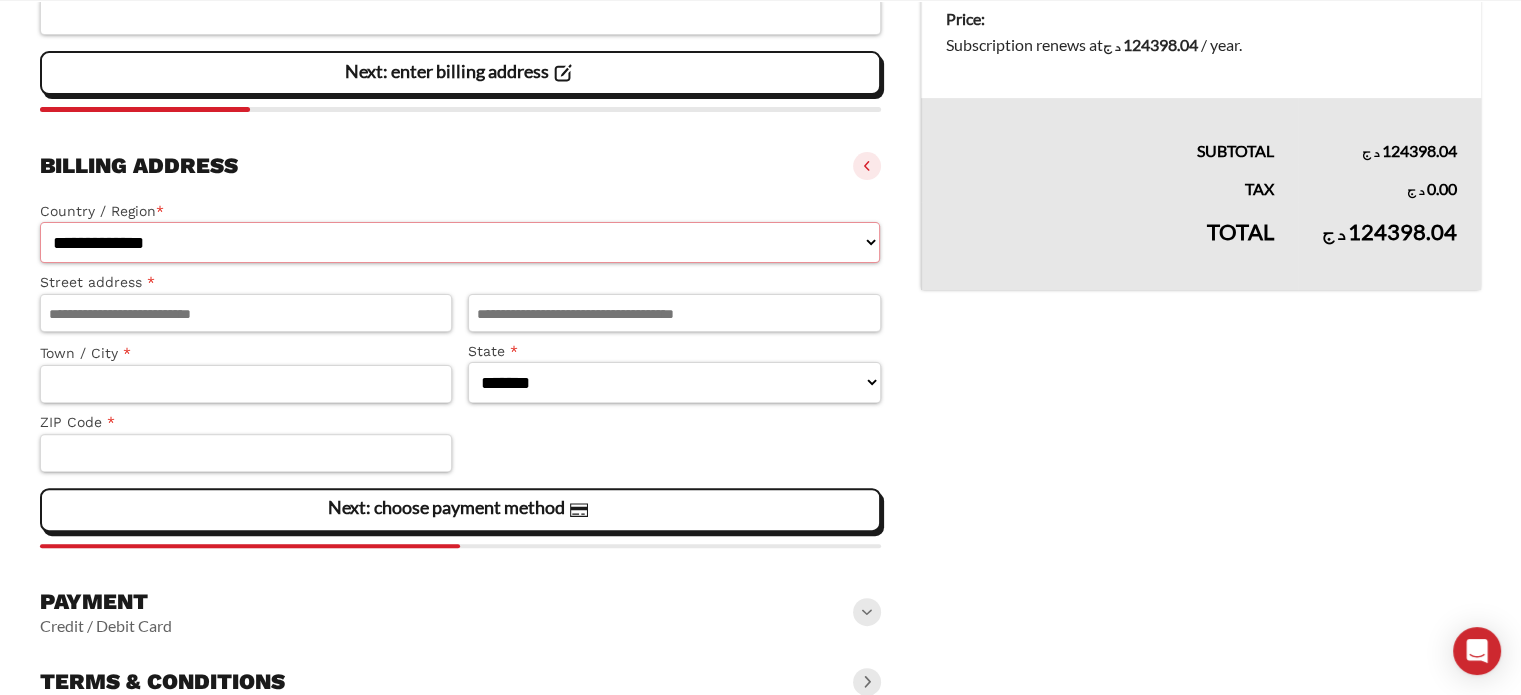 click on "**********" at bounding box center [460, 242] 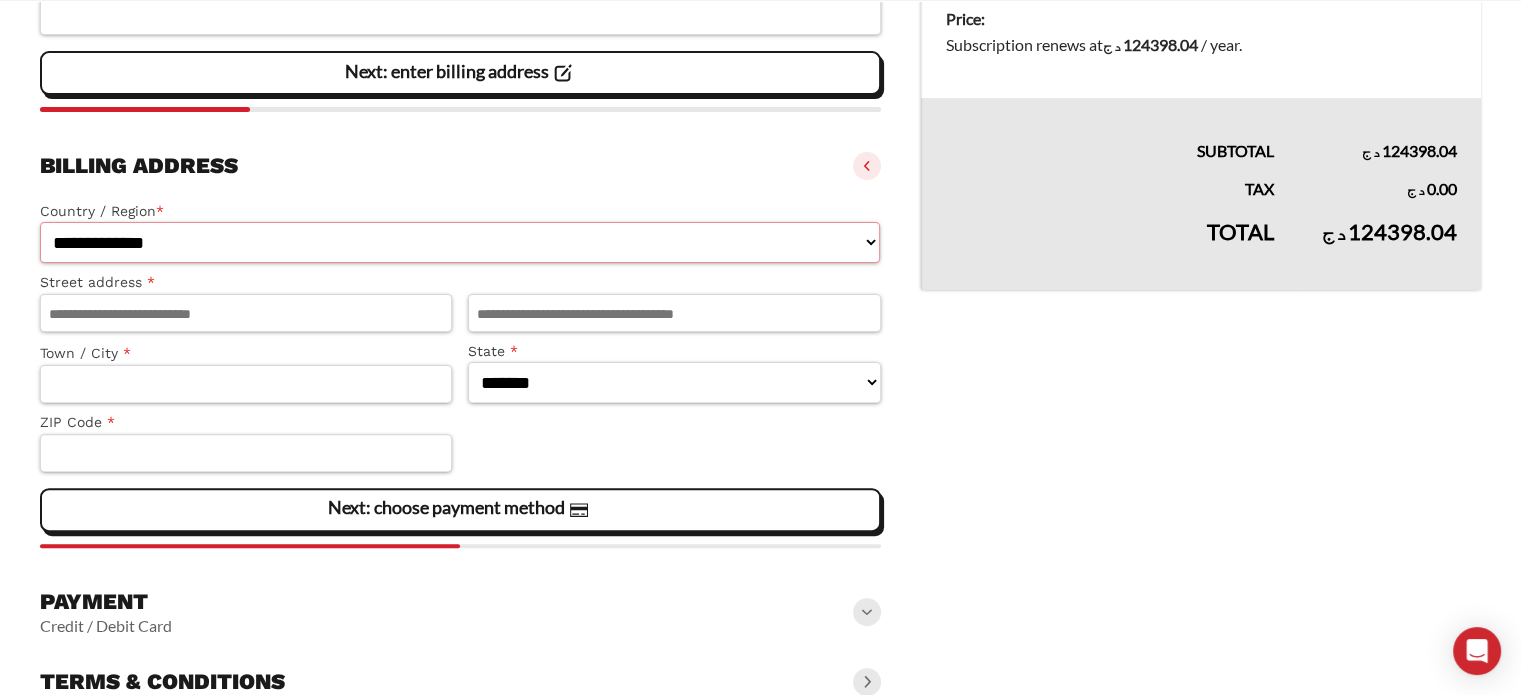 click on "**********" at bounding box center [460, 242] 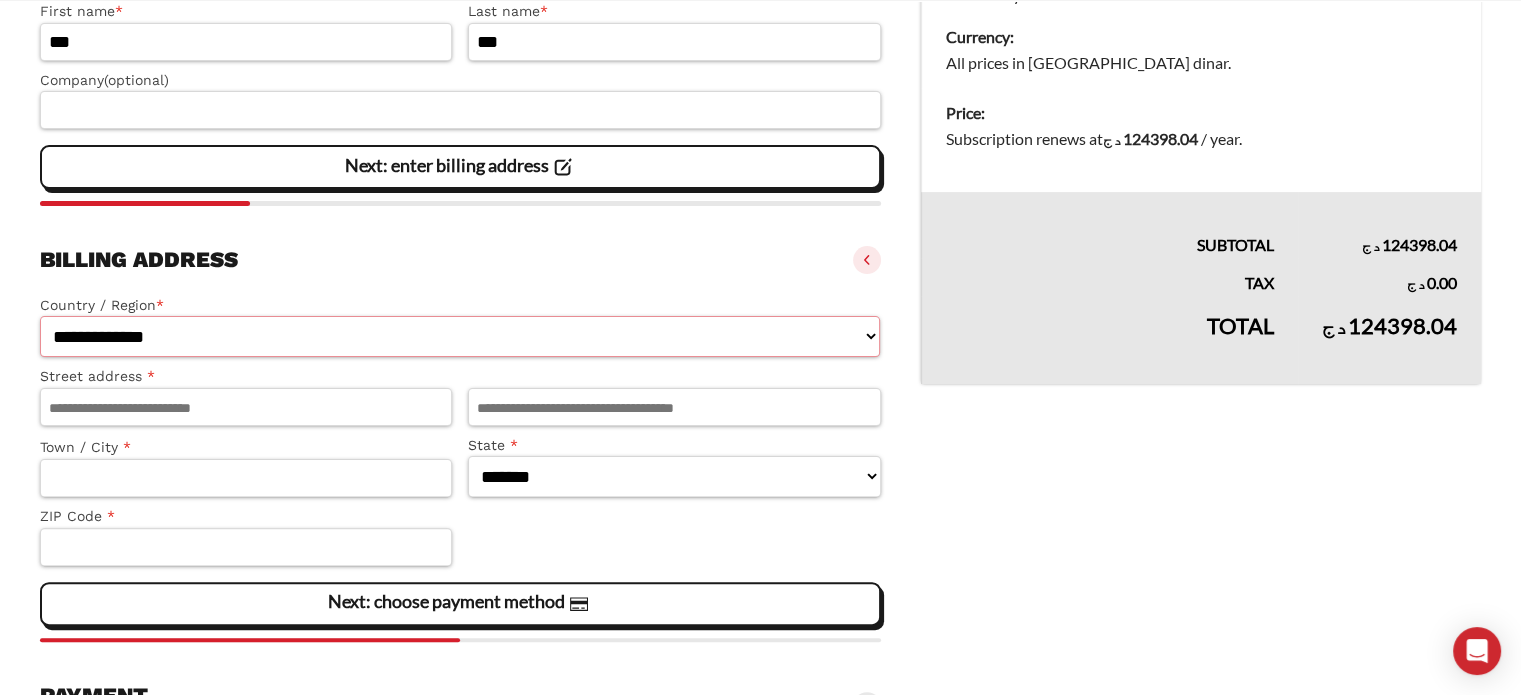 scroll, scrollTop: 276, scrollLeft: 0, axis: vertical 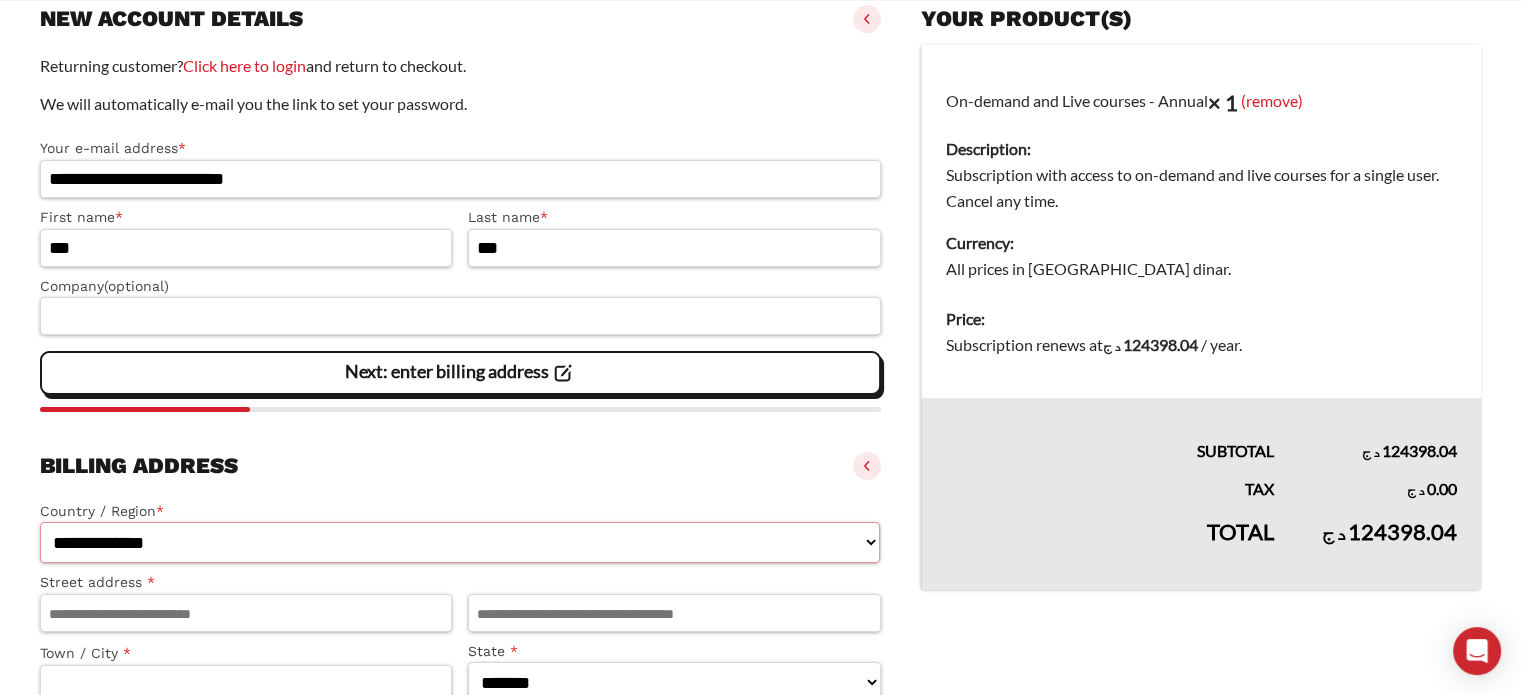 click on "**********" at bounding box center [460, 542] 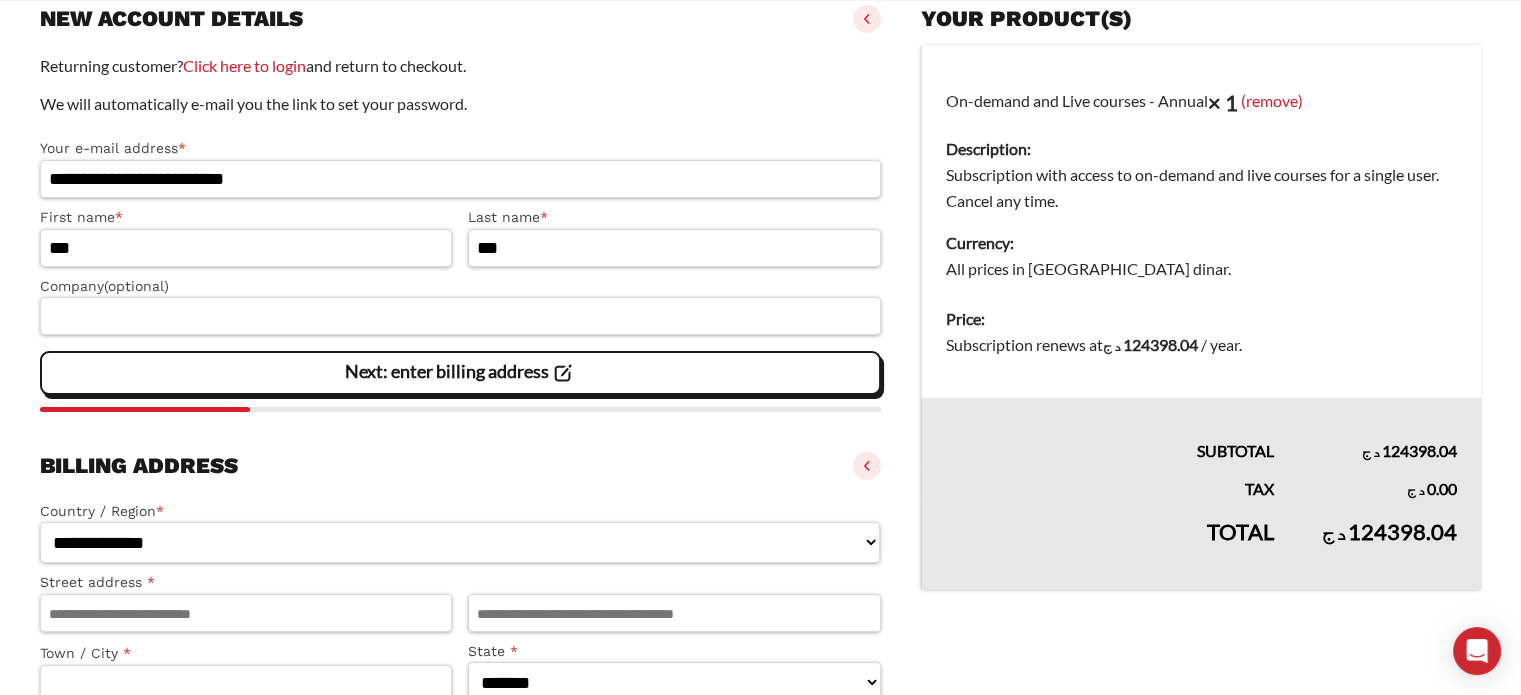 select on "**" 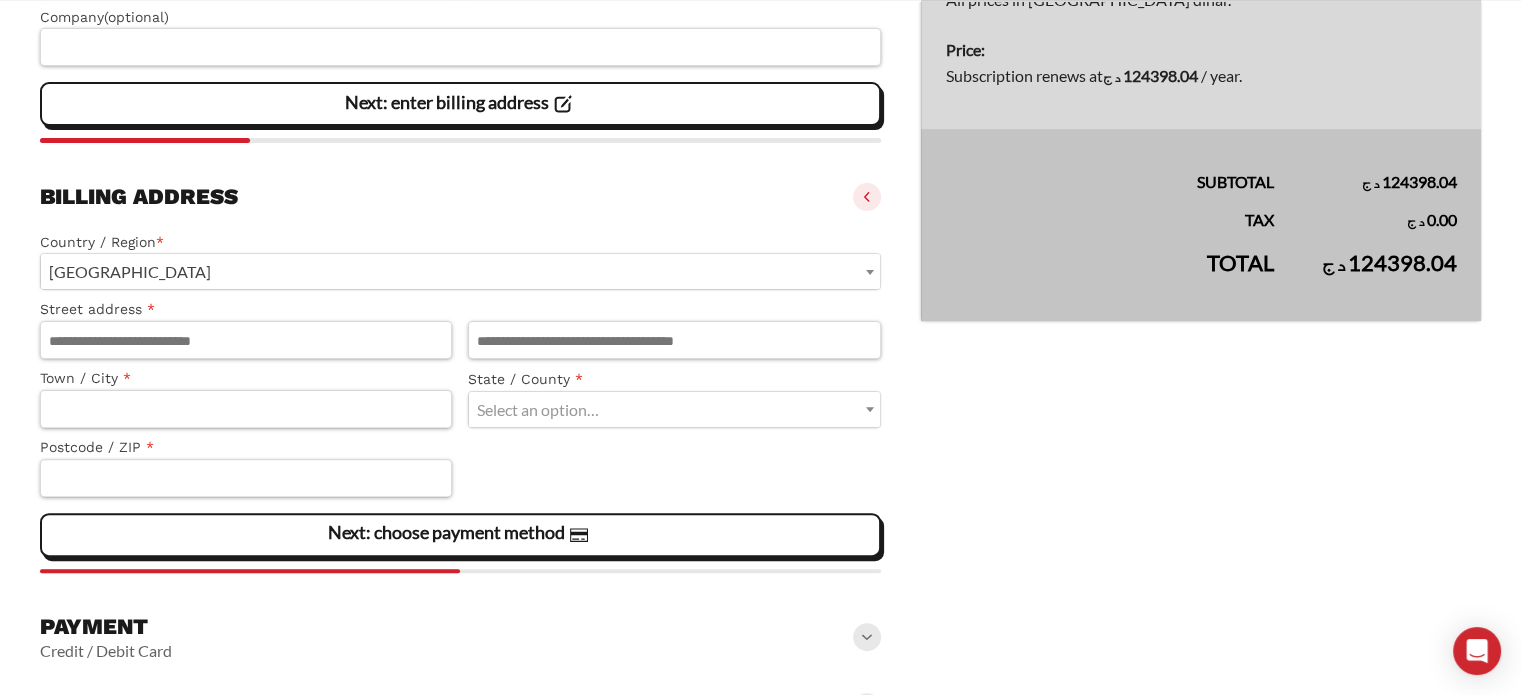 scroll, scrollTop: 576, scrollLeft: 0, axis: vertical 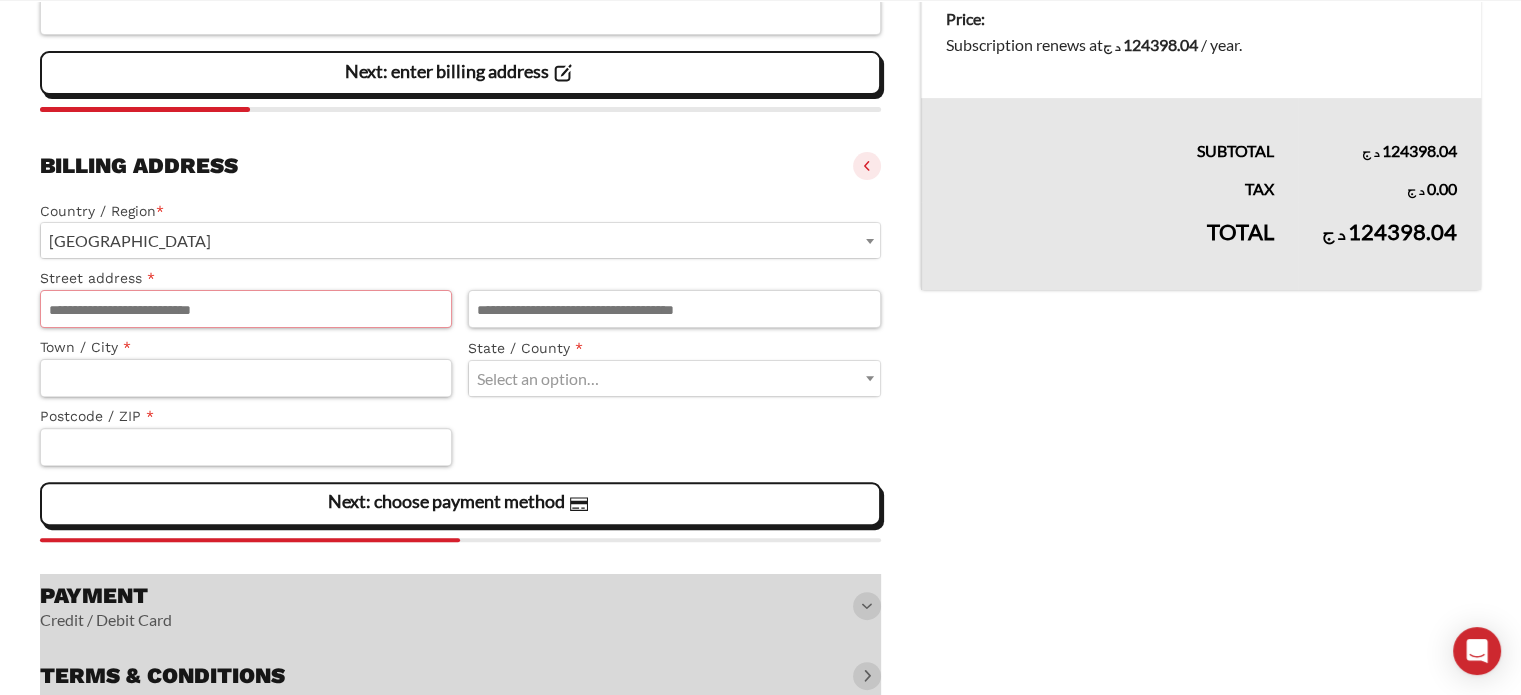click on "Street address   *" at bounding box center (246, 309) 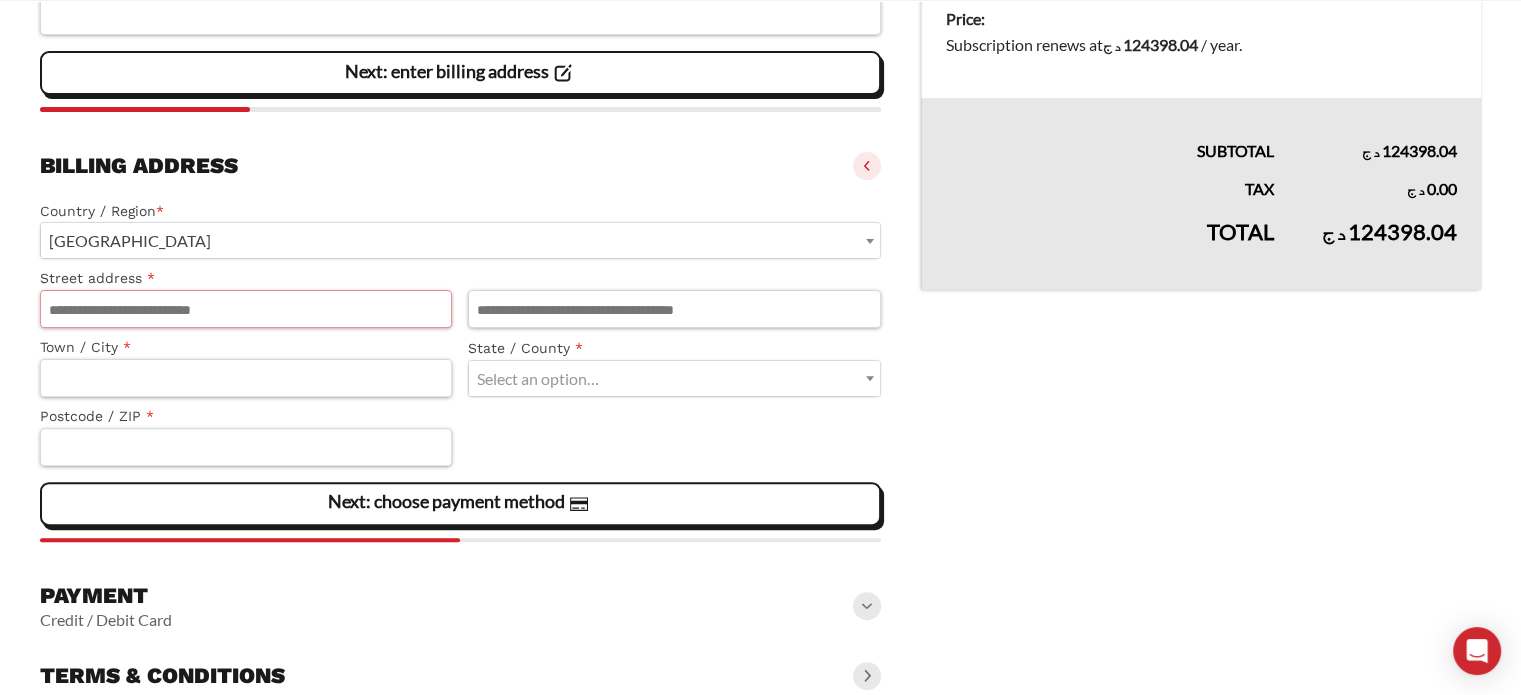 click on "Street address   *" at bounding box center [246, 309] 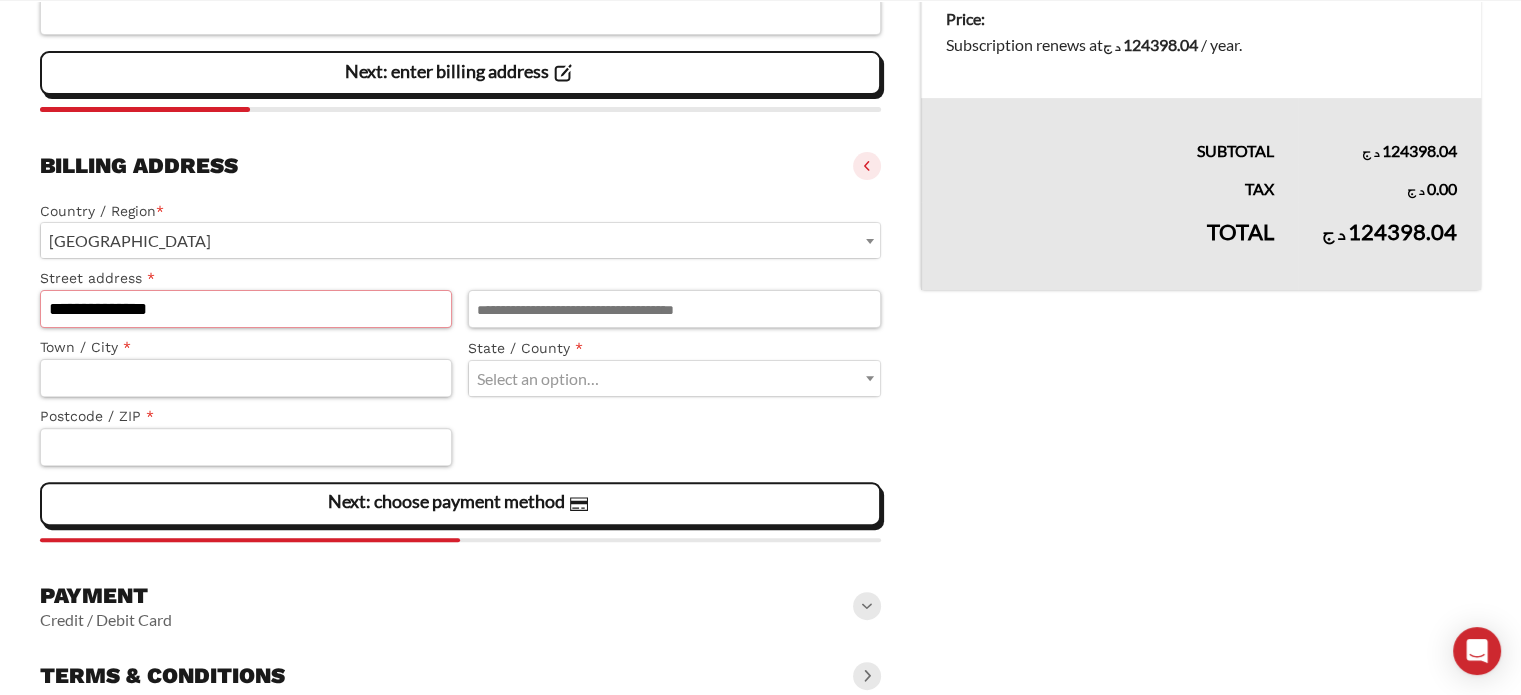 type on "**********" 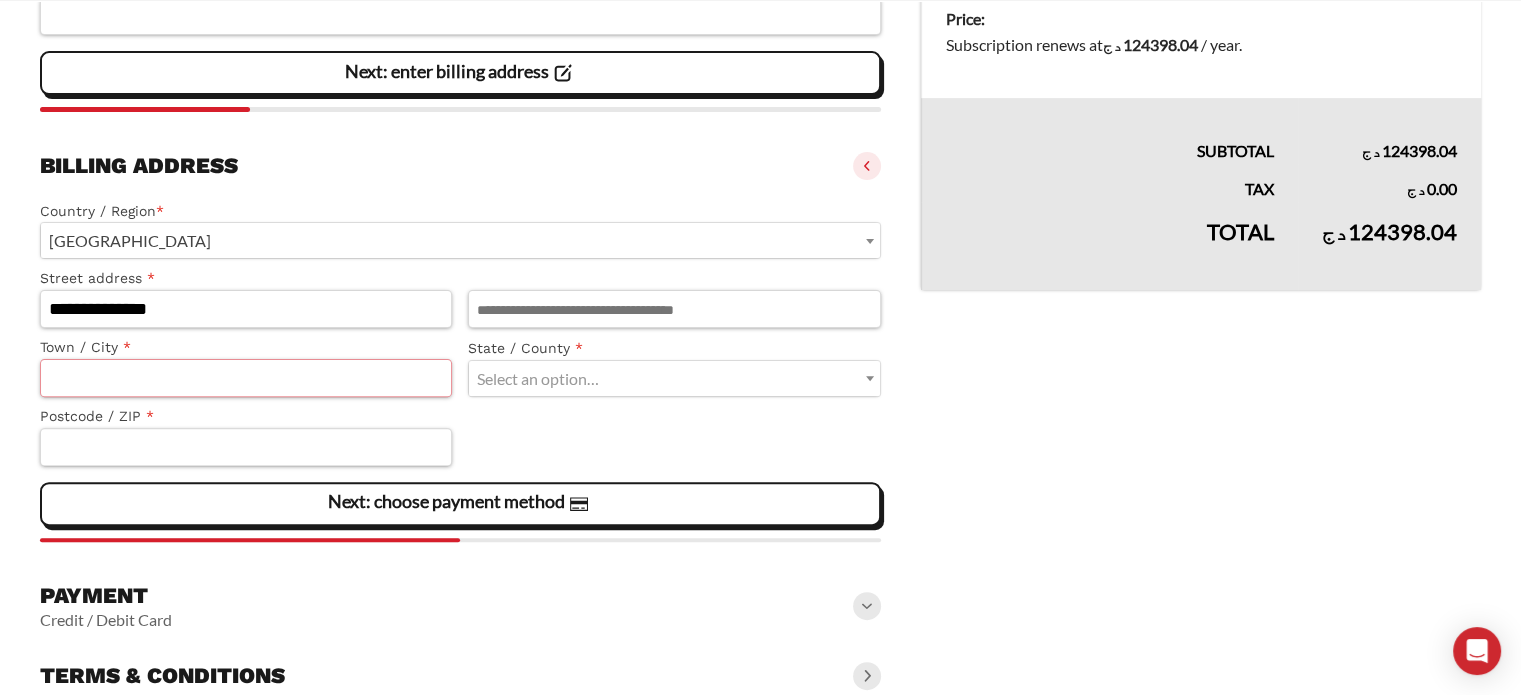 click on "Town / City   *" at bounding box center [246, 378] 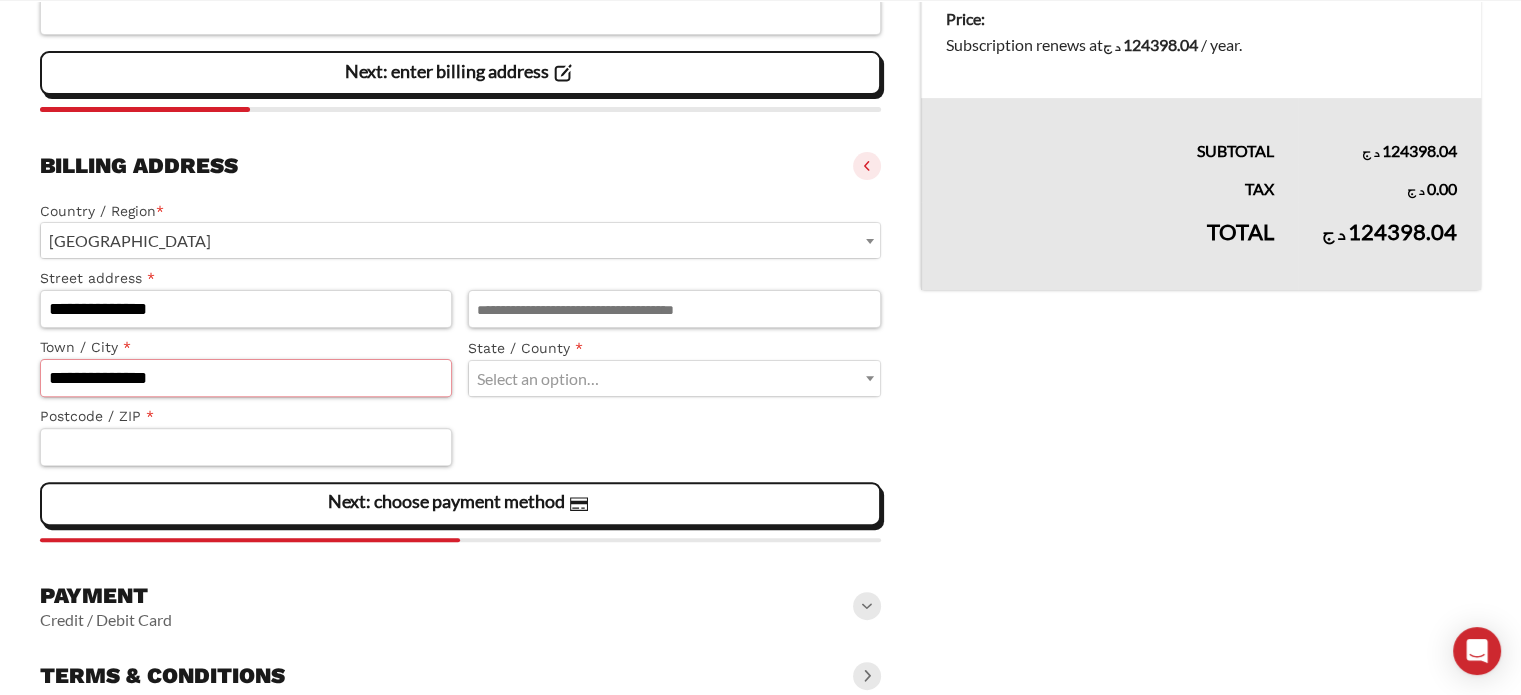 type on "**********" 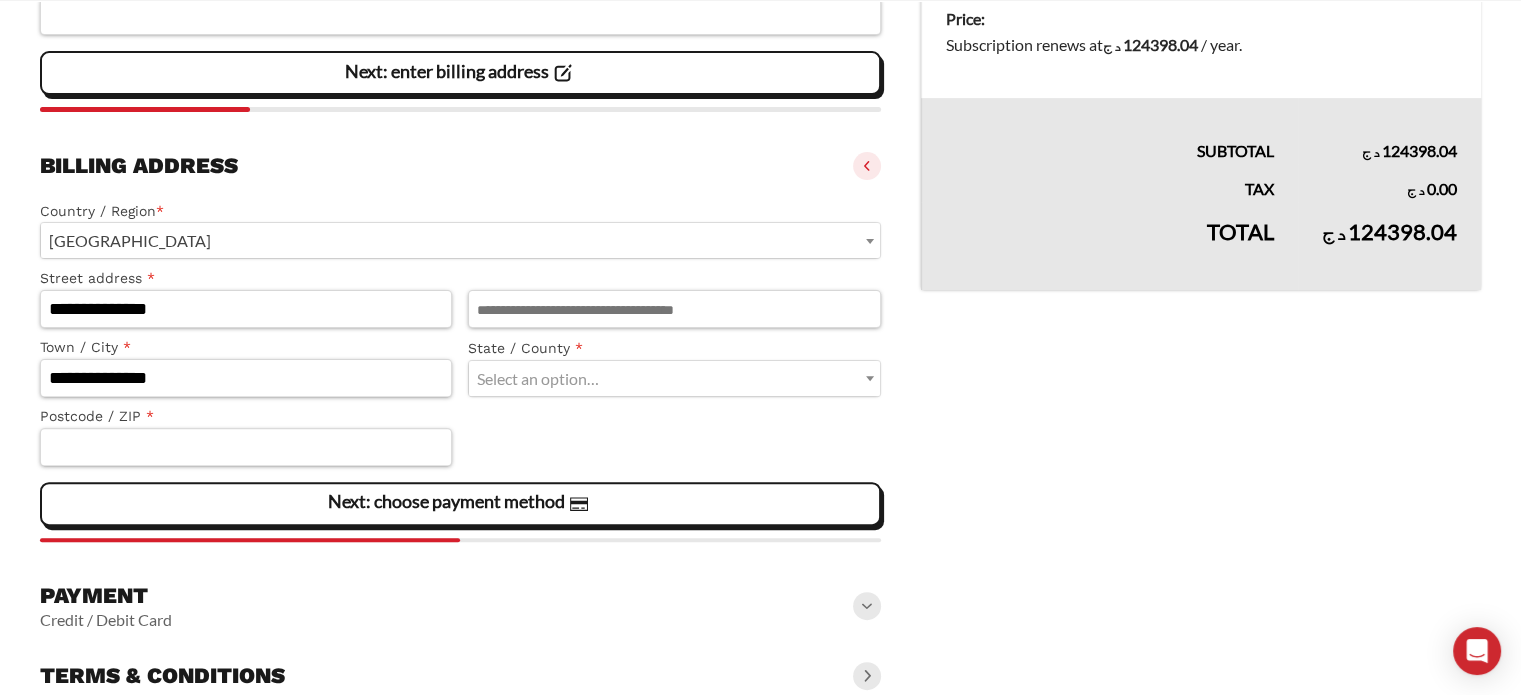 click on "Select an option…" at bounding box center (538, 378) 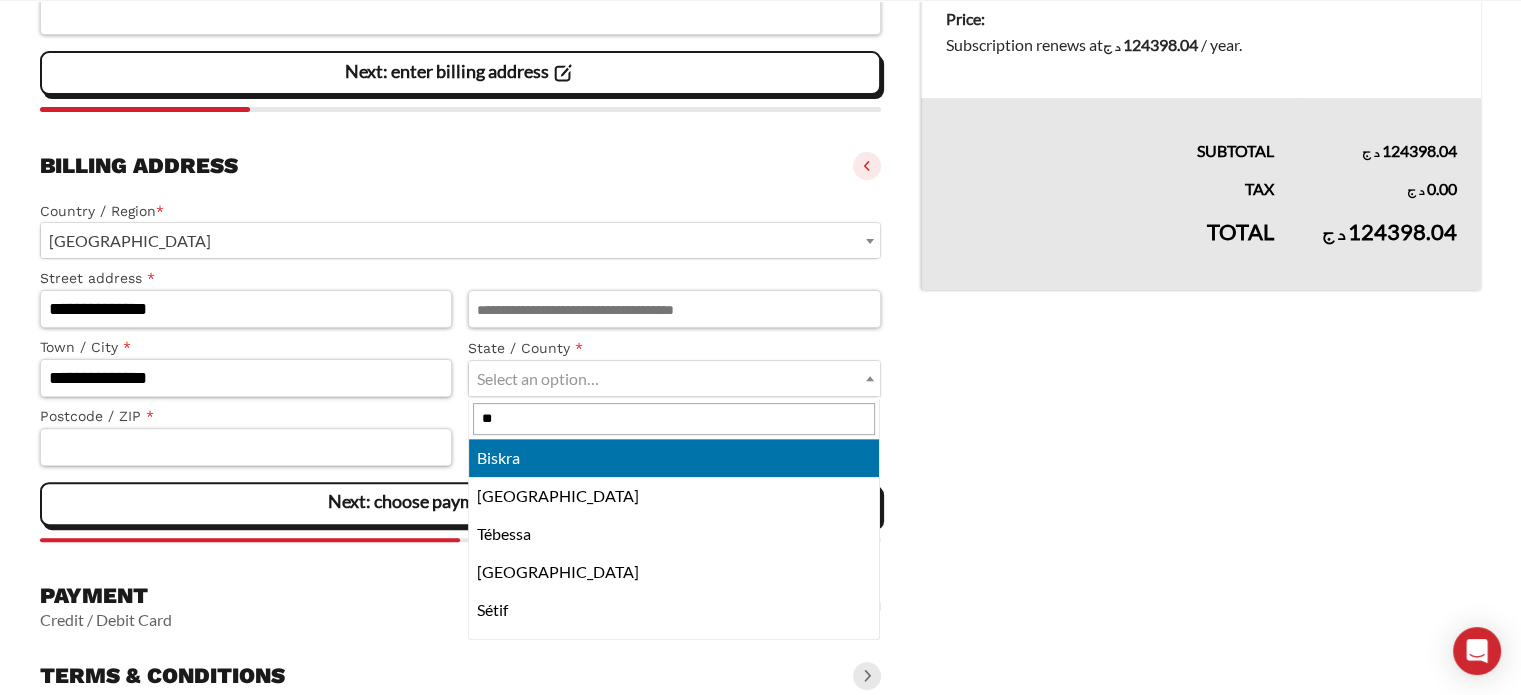 type on "**" 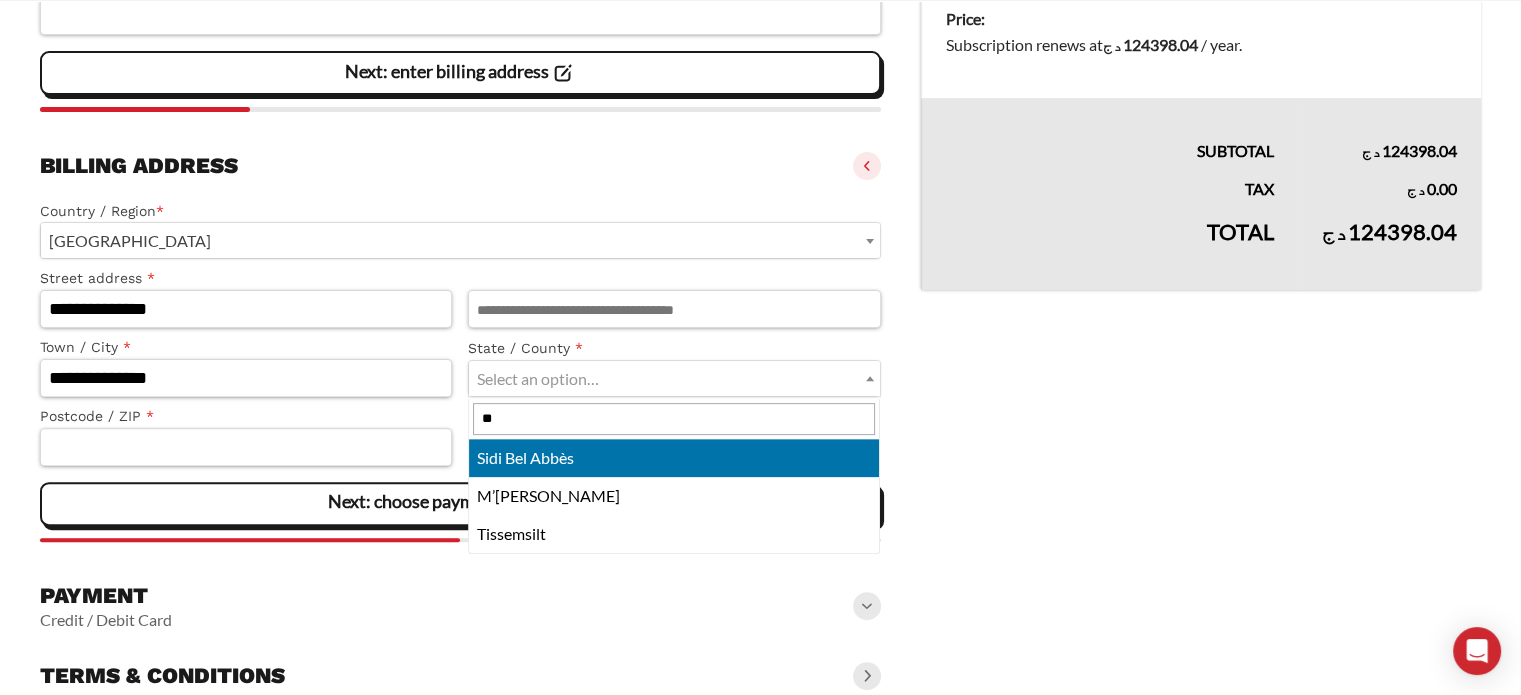 drag, startPoint x: 639, startPoint y: 463, endPoint x: 454, endPoint y: 463, distance: 185 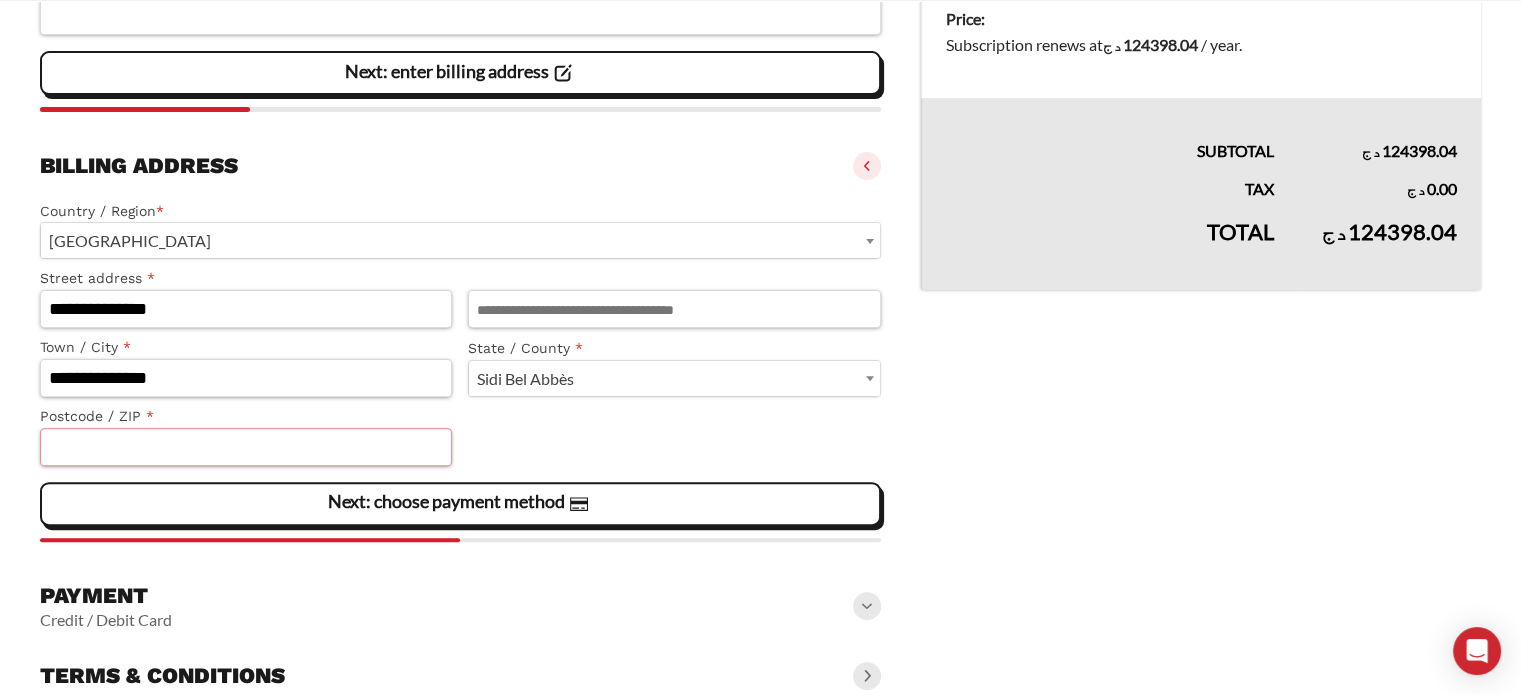 click on "Postcode / ZIP   *" at bounding box center (246, 447) 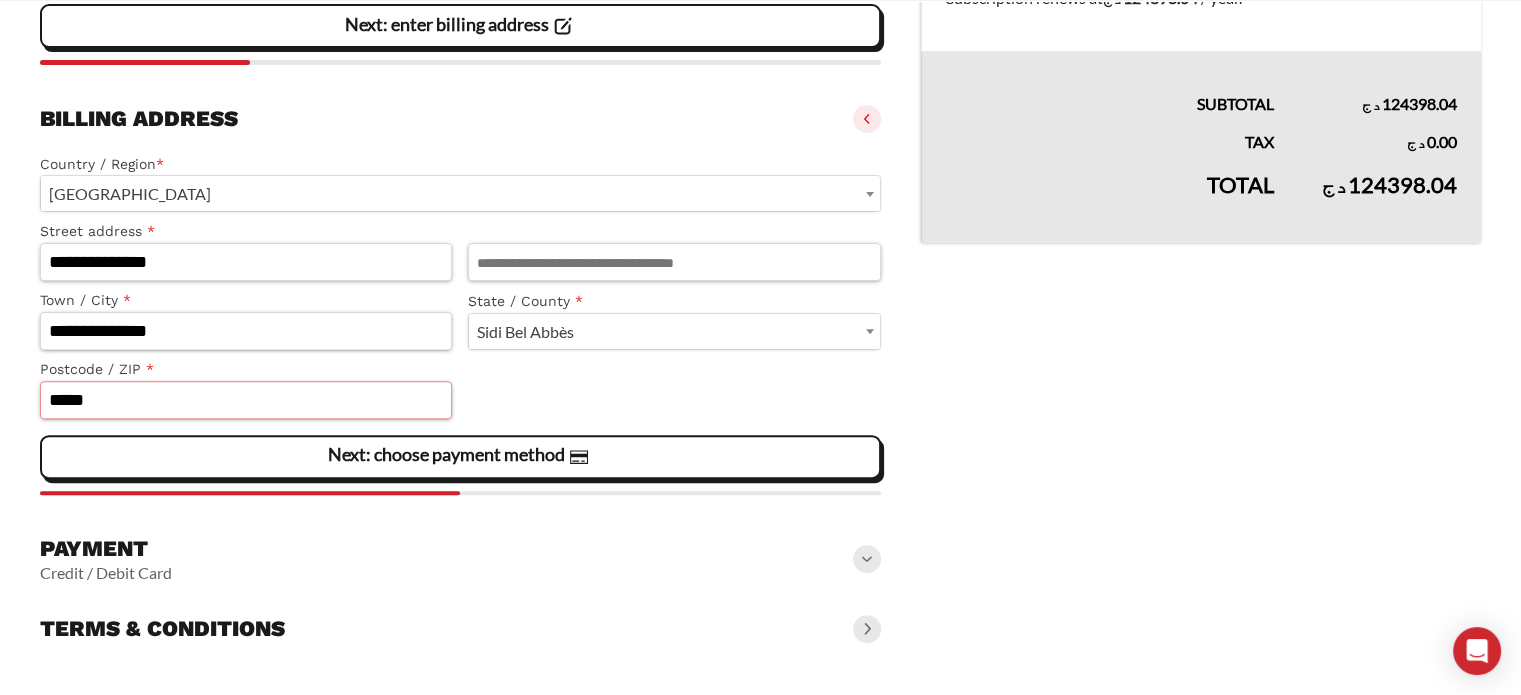 scroll, scrollTop: 624, scrollLeft: 0, axis: vertical 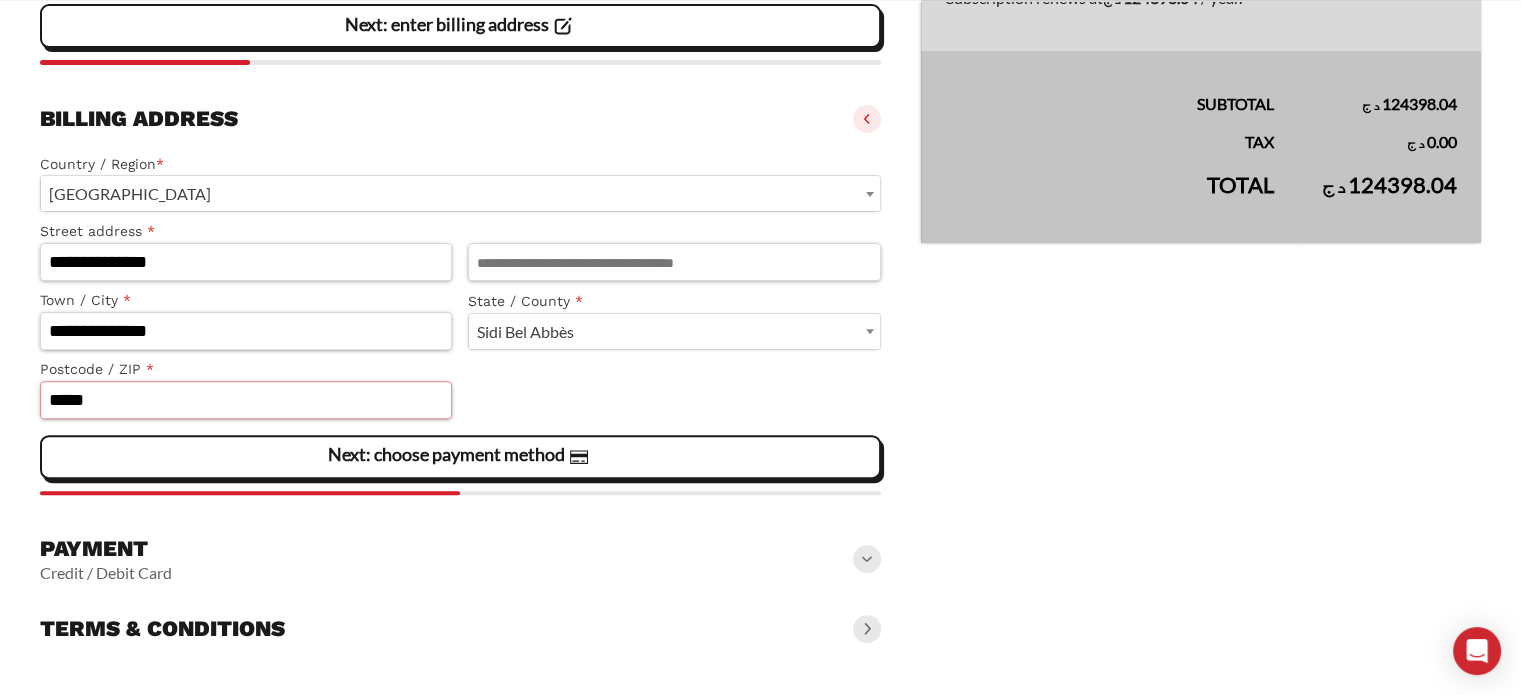 type on "*****" 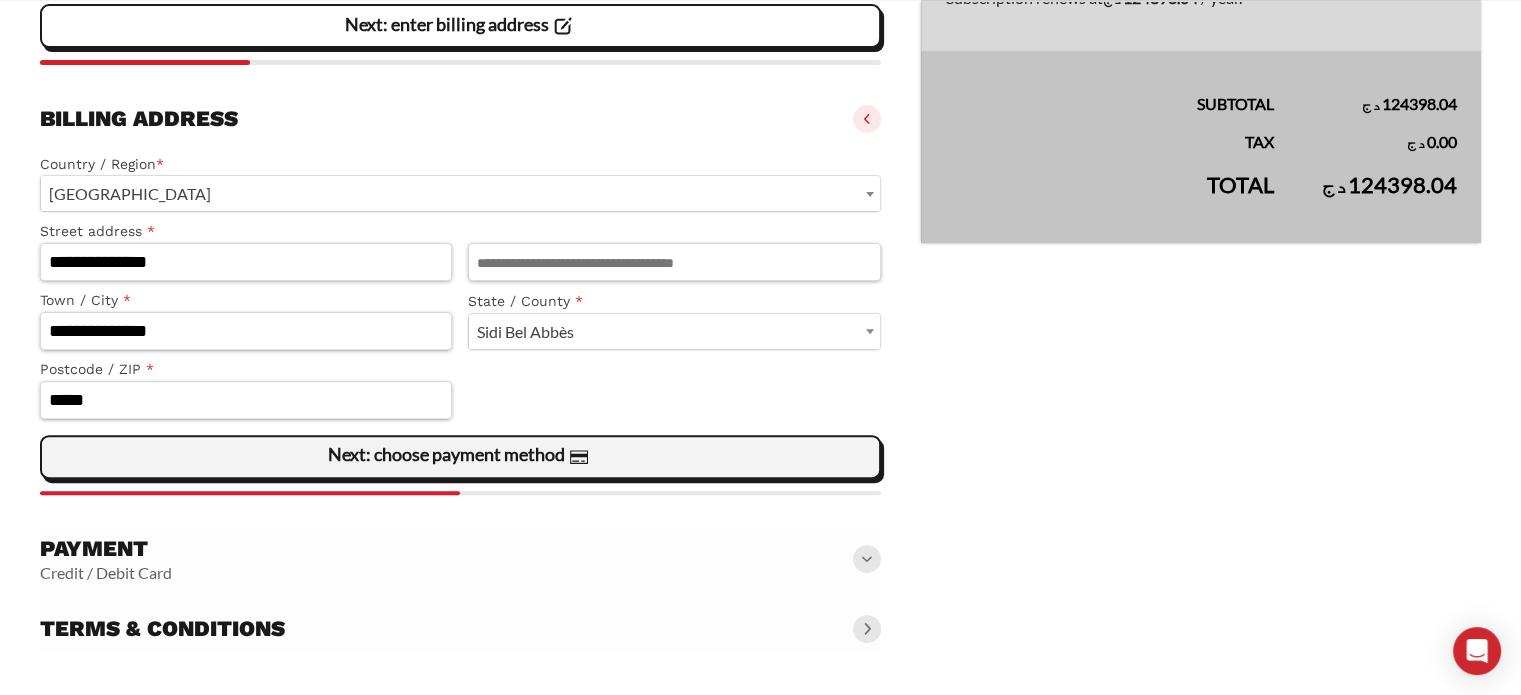click on "Next: choose payment method" 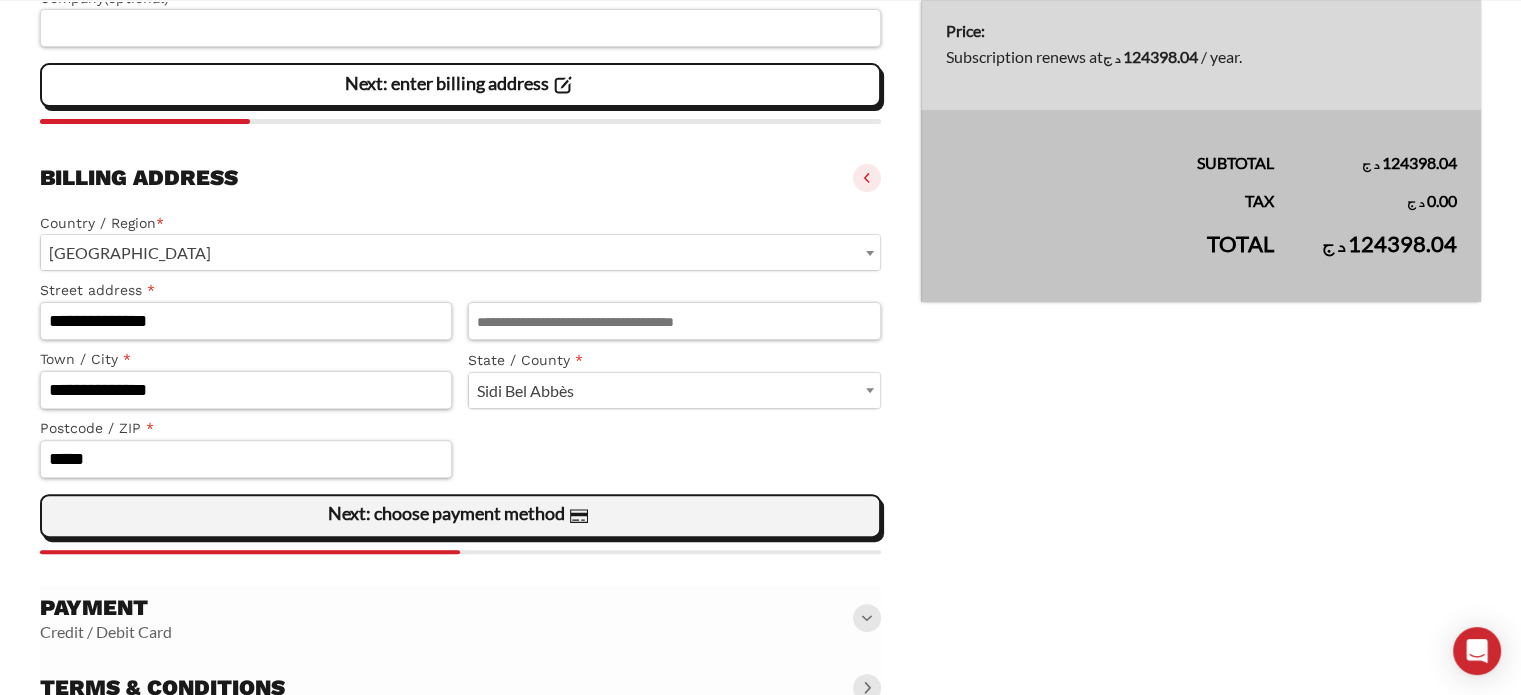 scroll, scrollTop: 624, scrollLeft: 0, axis: vertical 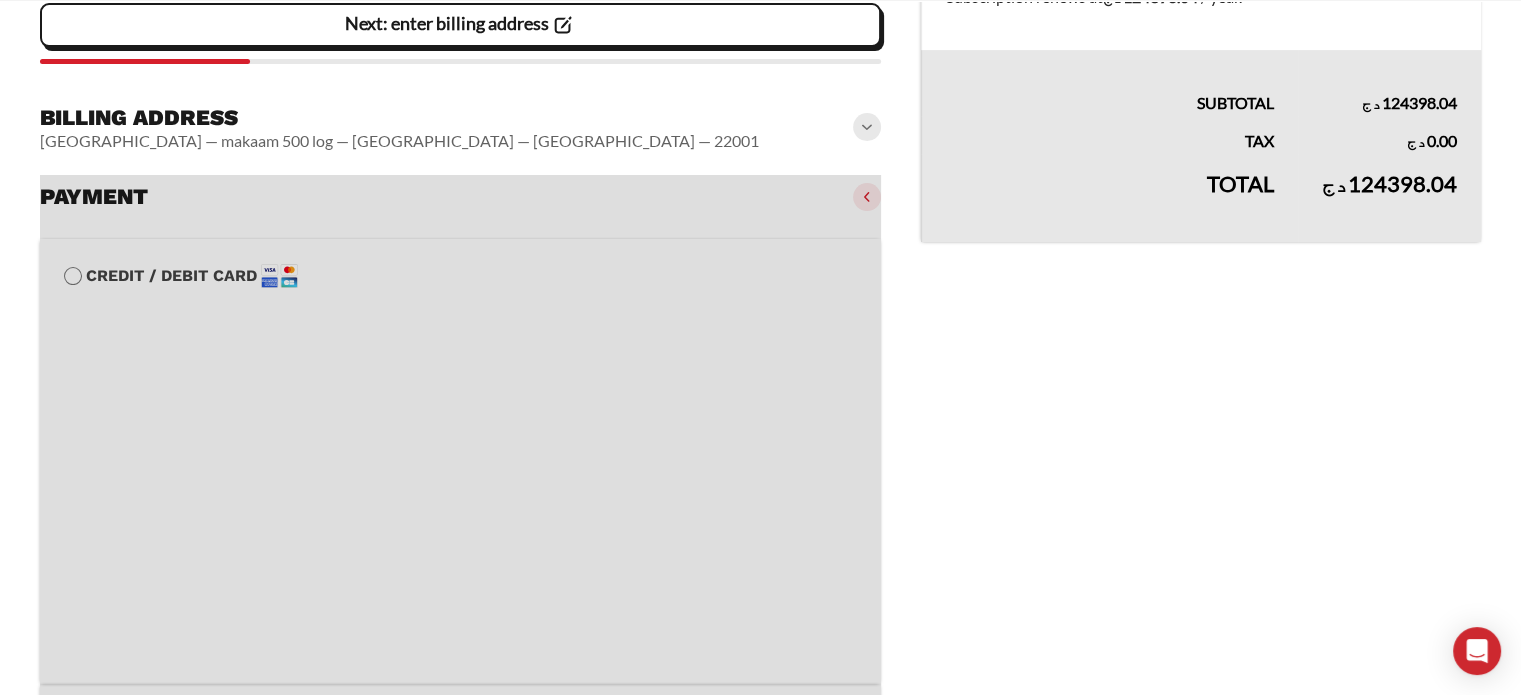 click at bounding box center [460, 551] 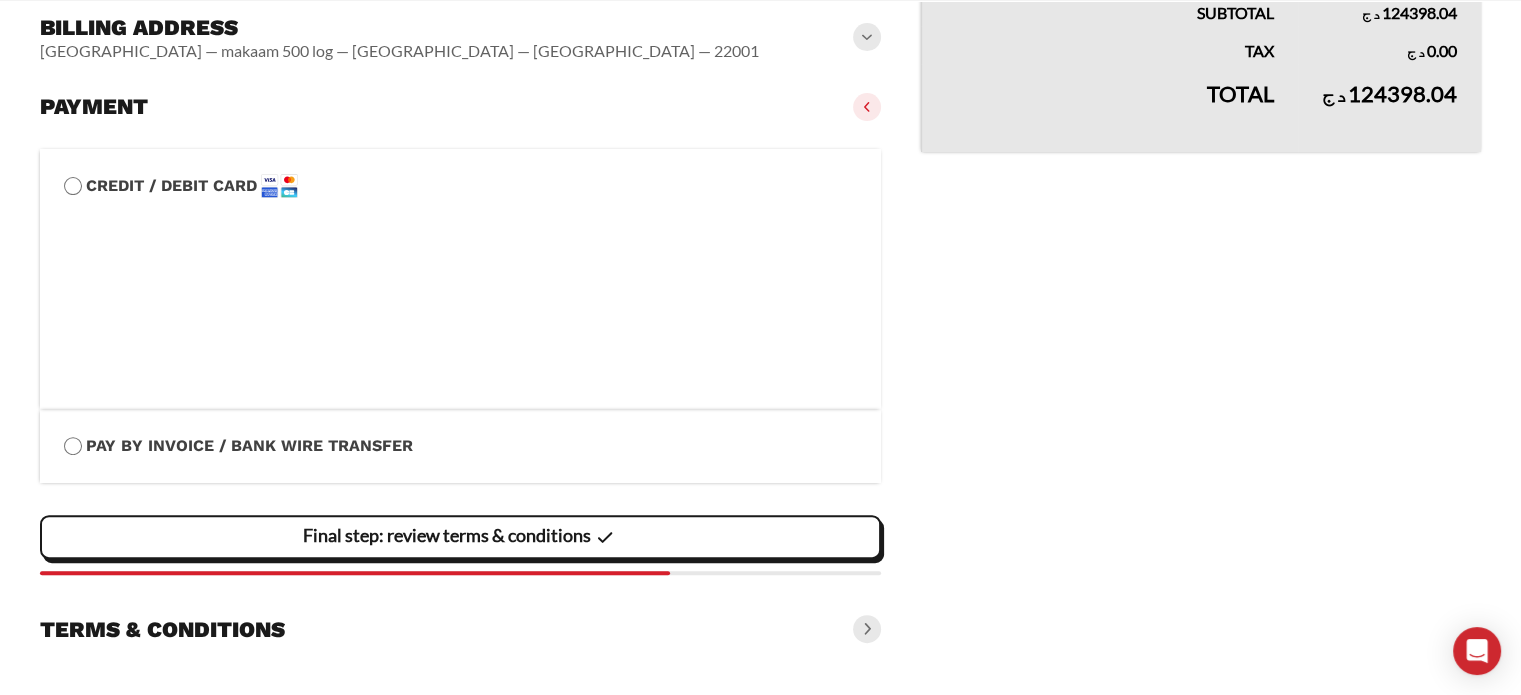 scroll, scrollTop: 715, scrollLeft: 0, axis: vertical 